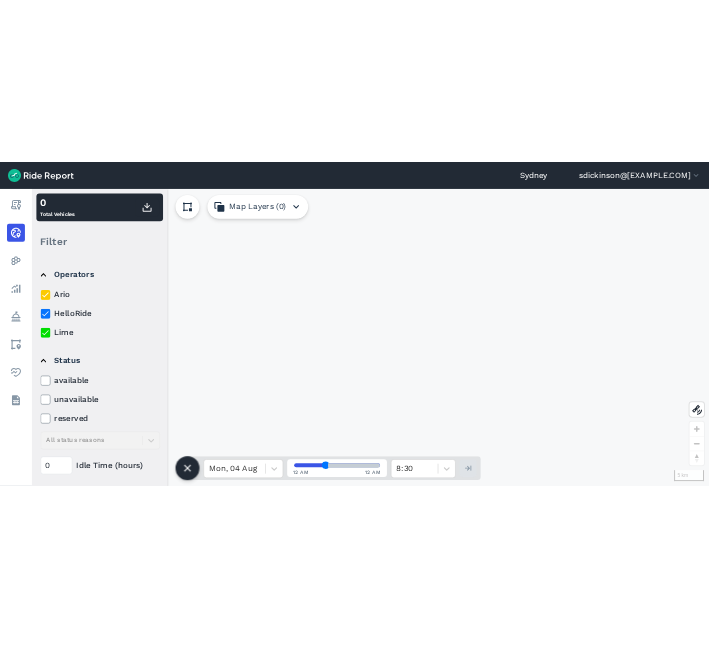 scroll, scrollTop: 0, scrollLeft: 0, axis: both 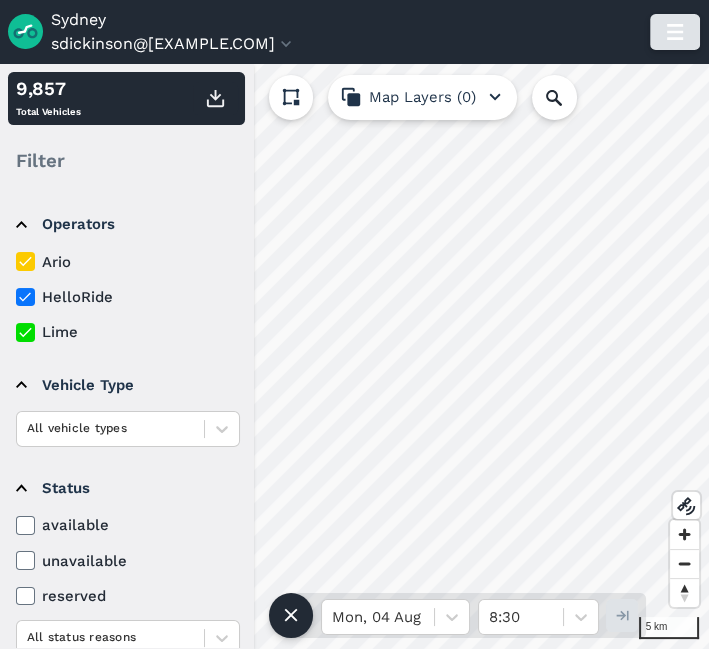 click 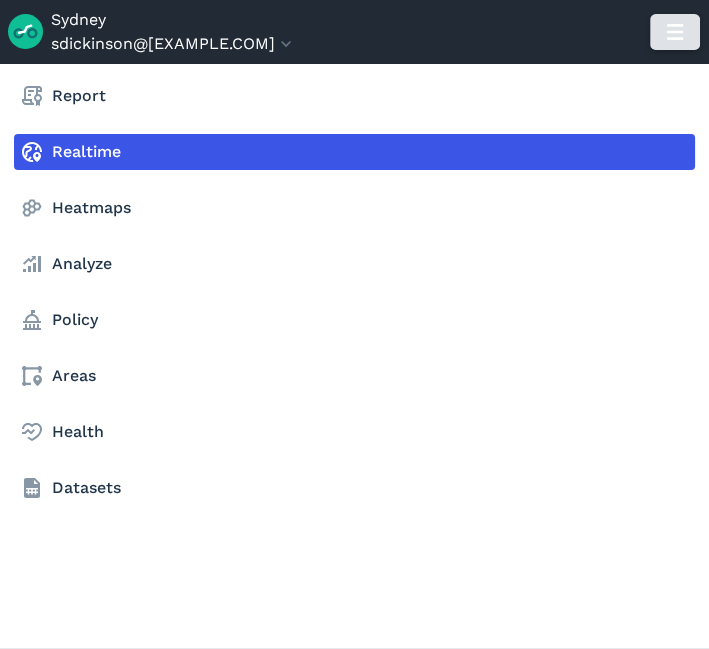 click 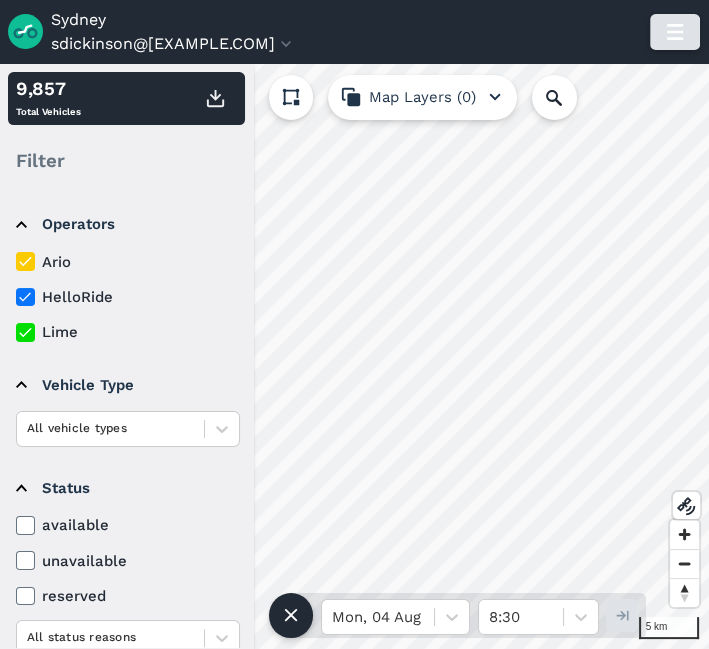 click 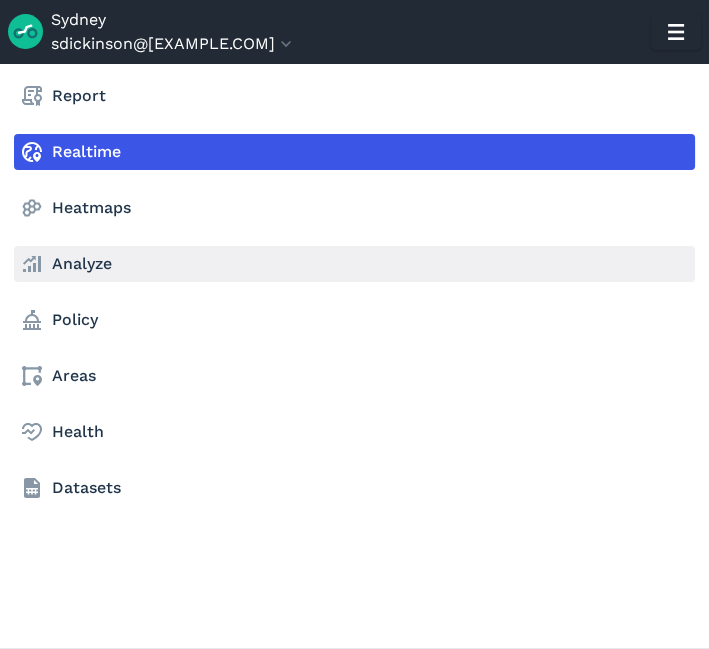 click on "Analyze" at bounding box center [354, 264] 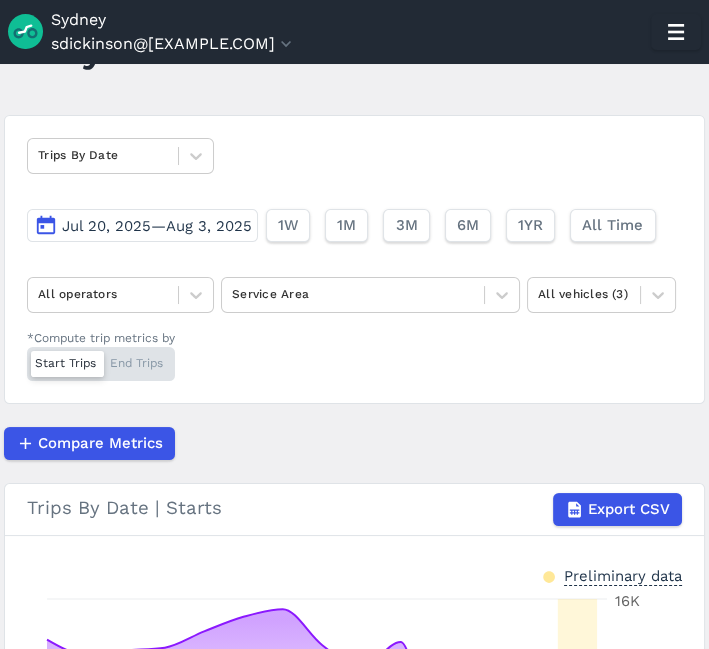 scroll, scrollTop: 92, scrollLeft: 0, axis: vertical 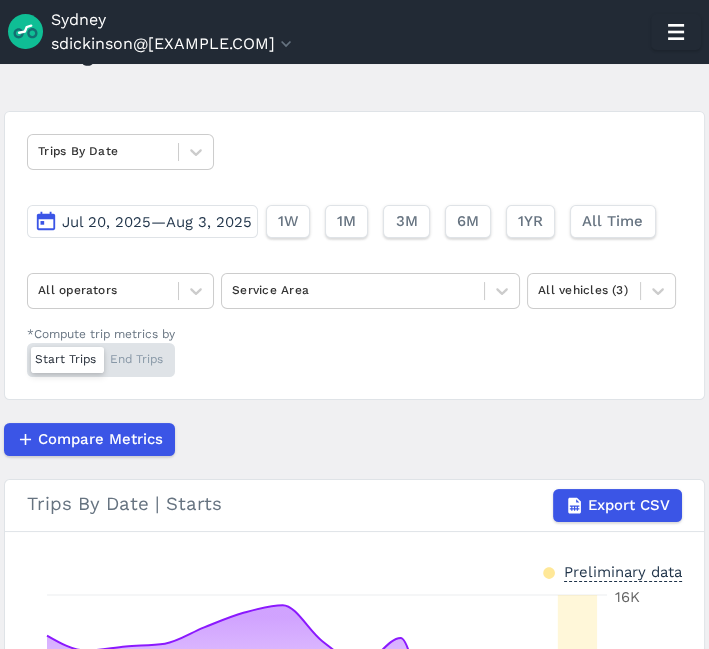 click on "Jul 20, 2025—Aug 3, 2025" at bounding box center (157, 222) 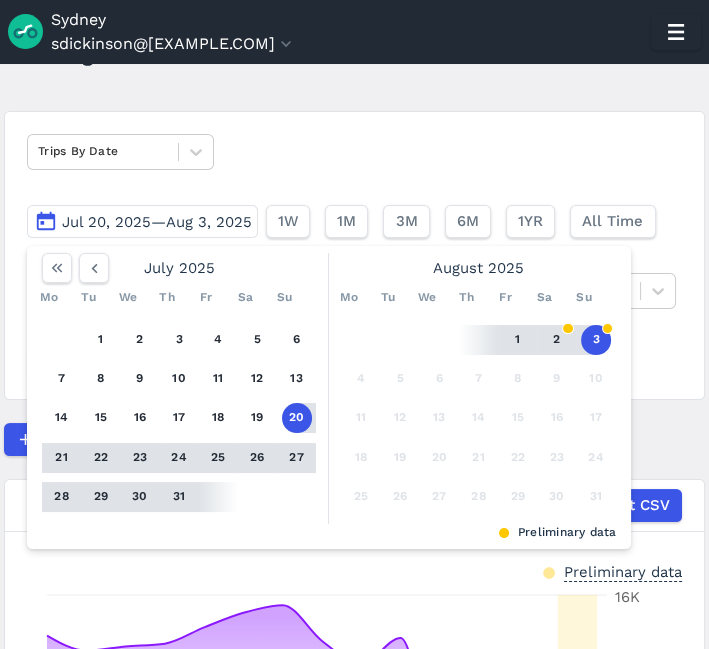 click on "28" at bounding box center (62, 497) 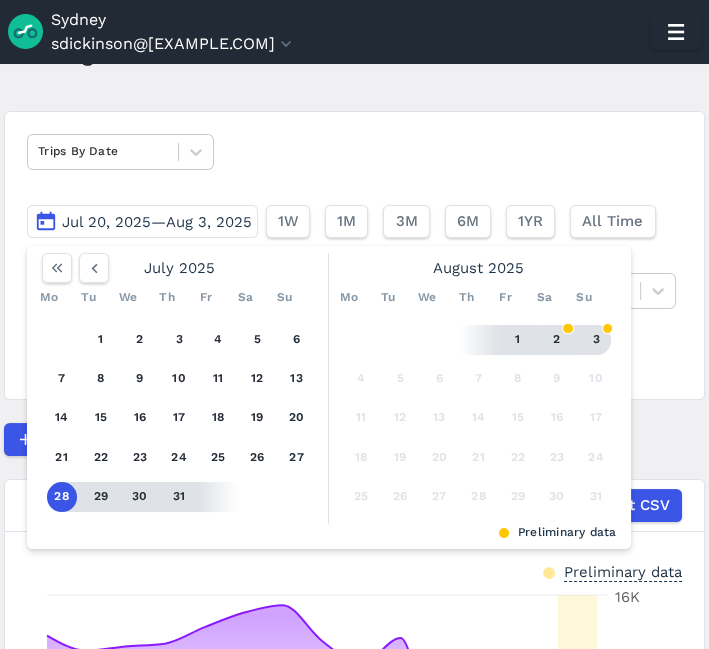 click on "3" at bounding box center [596, 340] 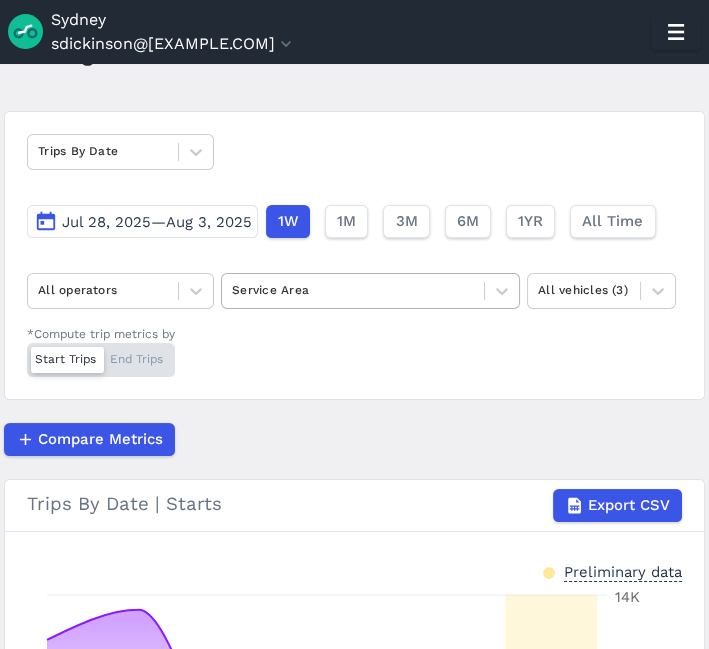 click on "Service Area" at bounding box center (353, 291) 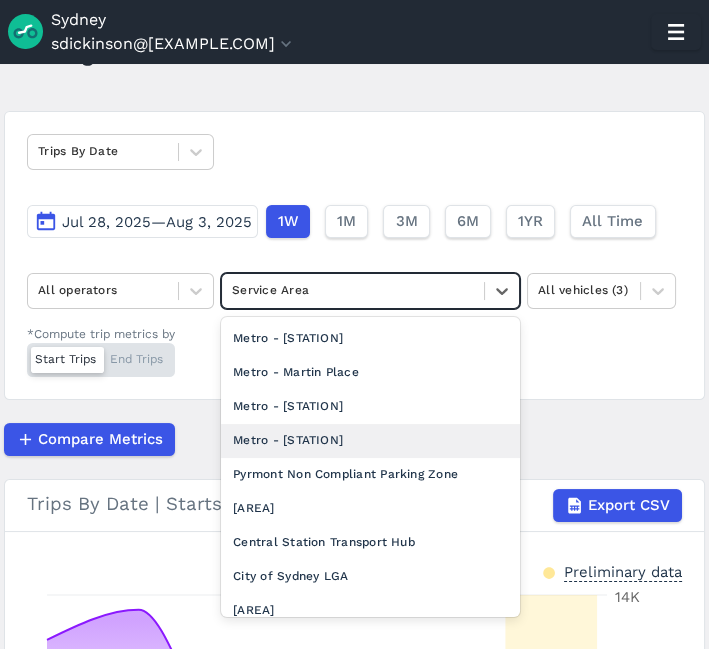 scroll, scrollTop: 186, scrollLeft: 0, axis: vertical 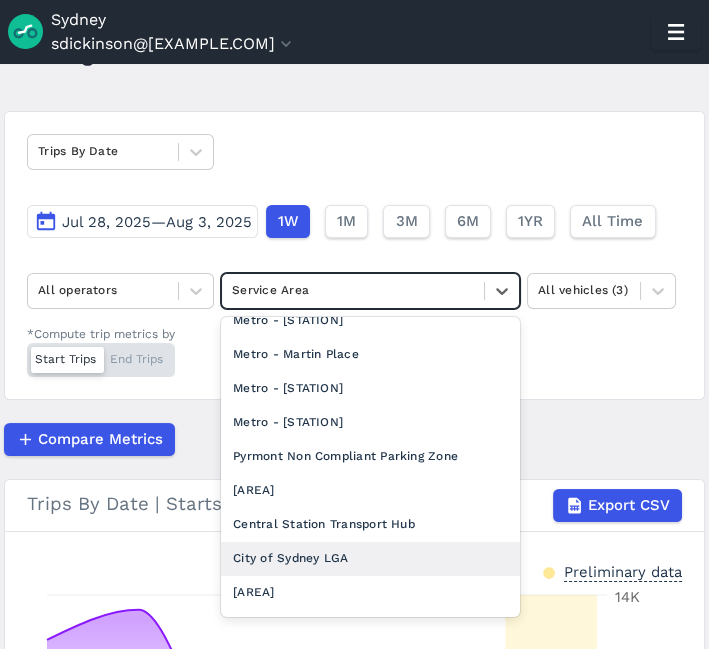 click on "City of Sydney LGA" at bounding box center (370, 559) 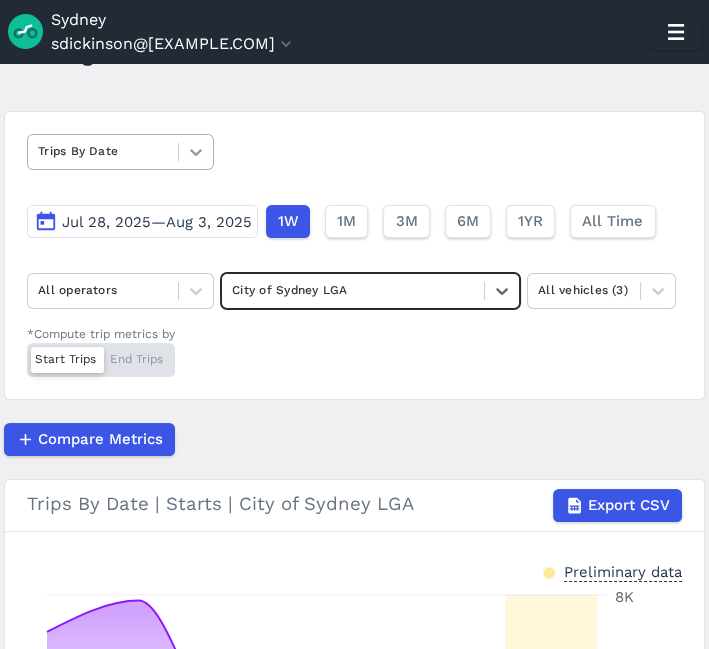 click at bounding box center [196, 152] 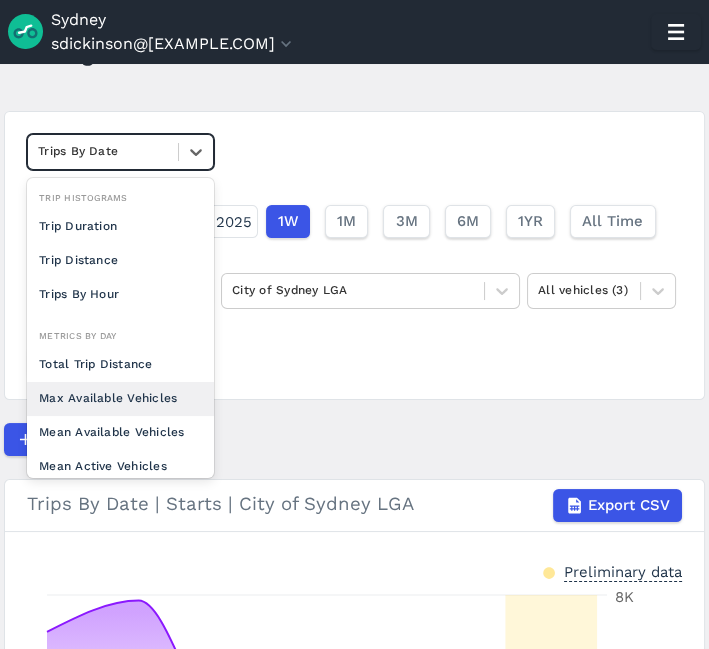 click on "Max Available Vehicles" at bounding box center [120, 399] 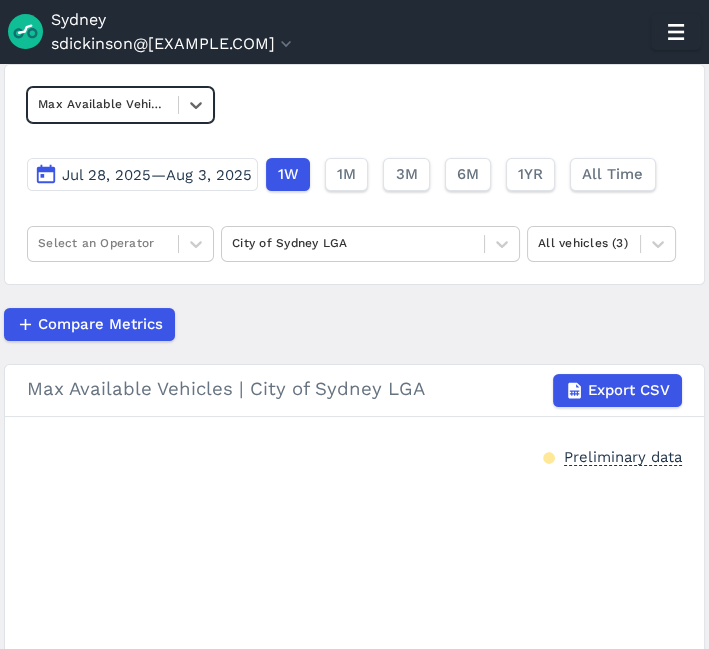 scroll, scrollTop: 141, scrollLeft: 0, axis: vertical 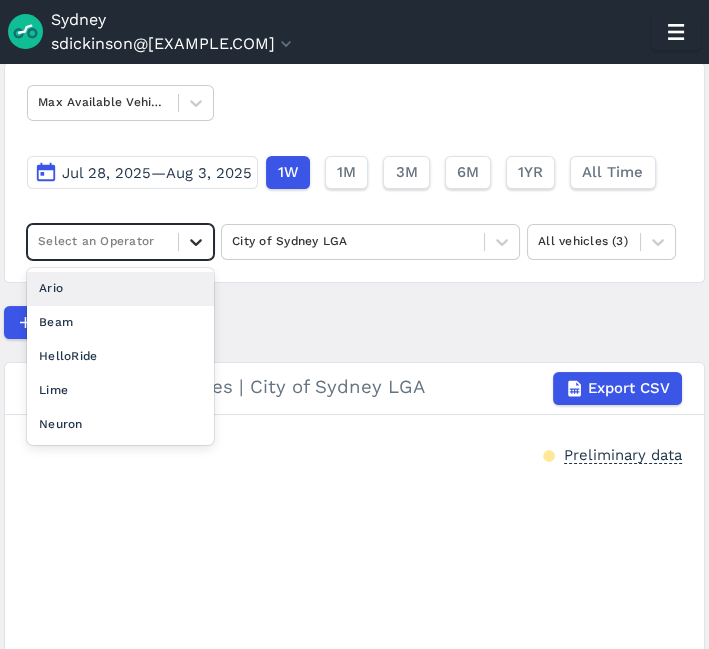 click 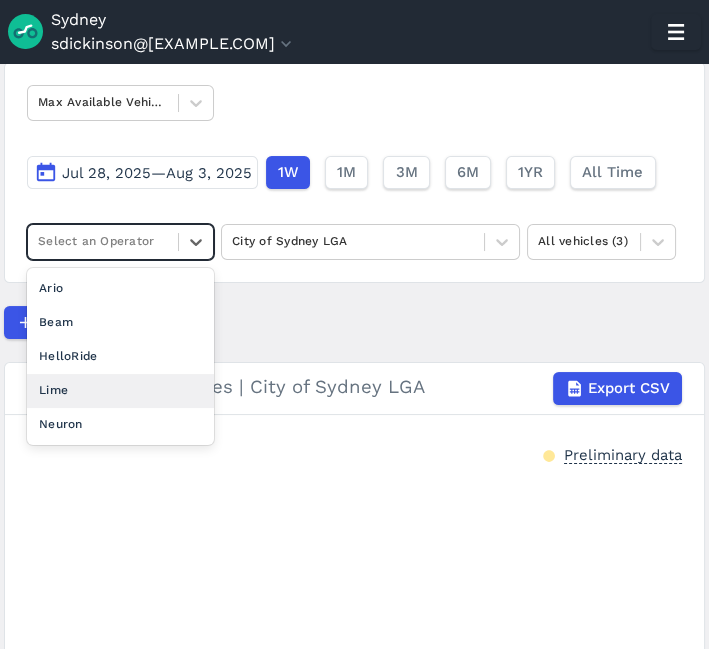 click on "Lime" at bounding box center (120, 391) 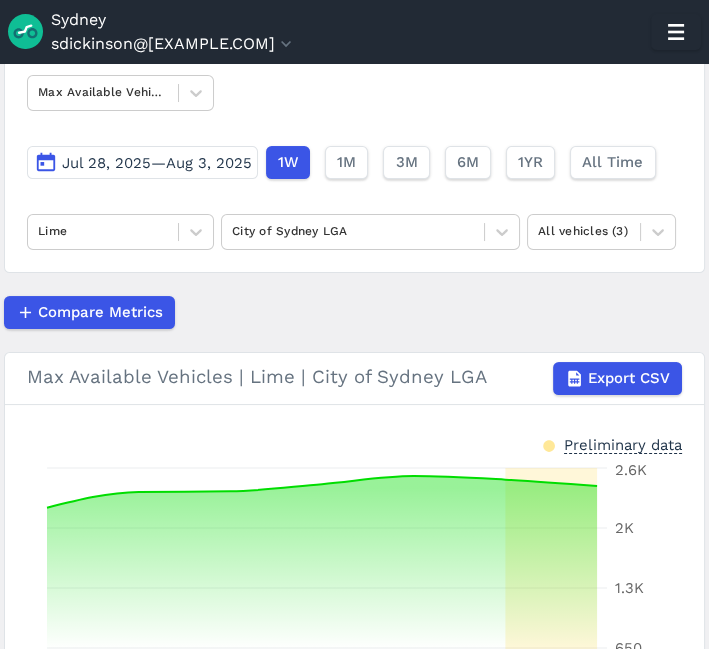 scroll, scrollTop: 150, scrollLeft: 0, axis: vertical 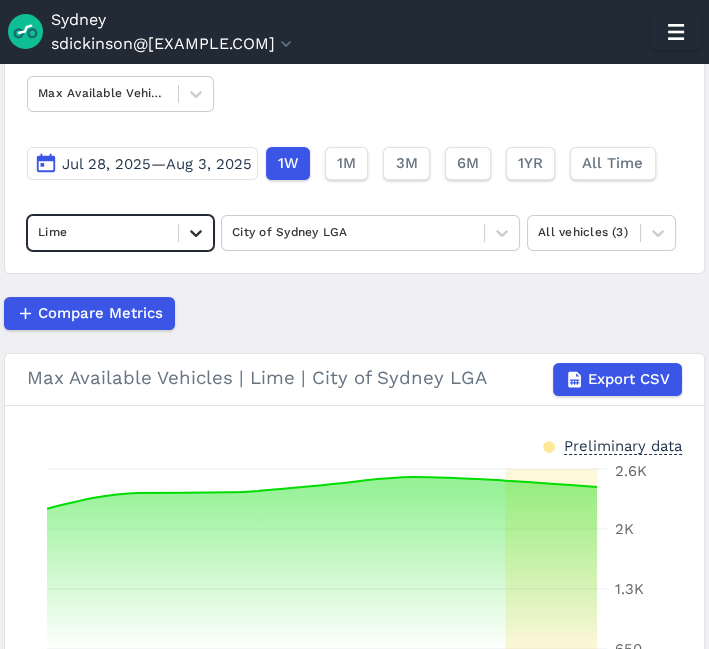 click 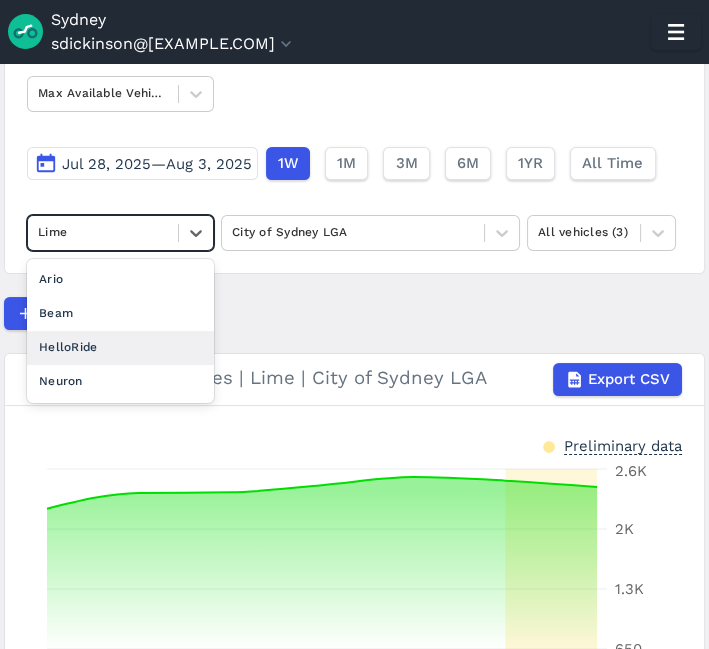 click on "HelloRide" at bounding box center [120, 348] 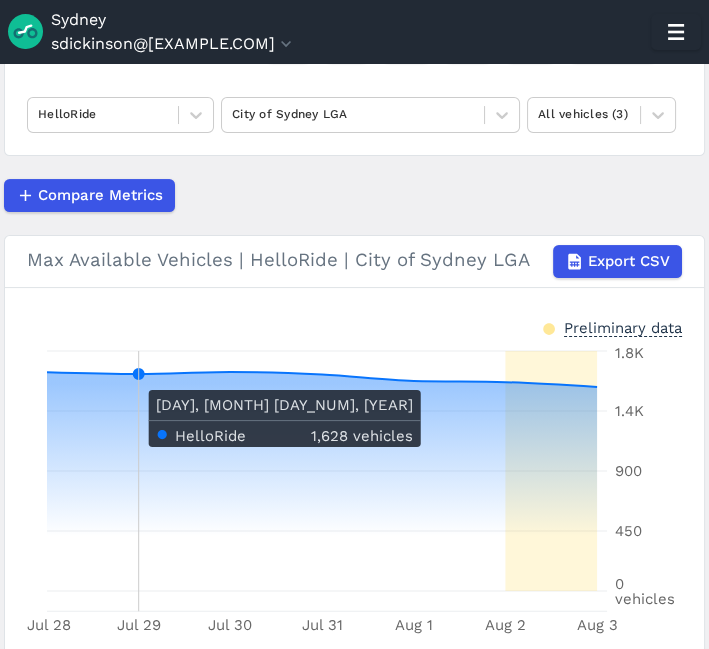 scroll, scrollTop: 265, scrollLeft: 0, axis: vertical 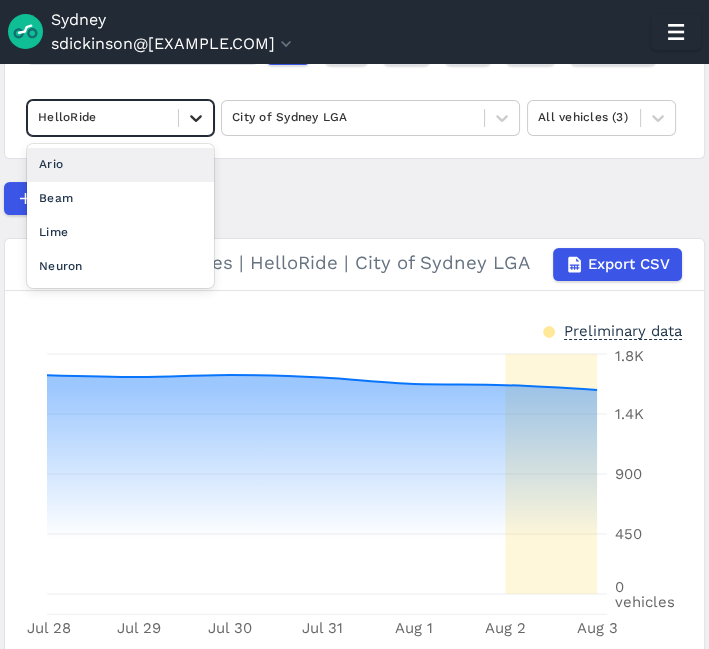 click 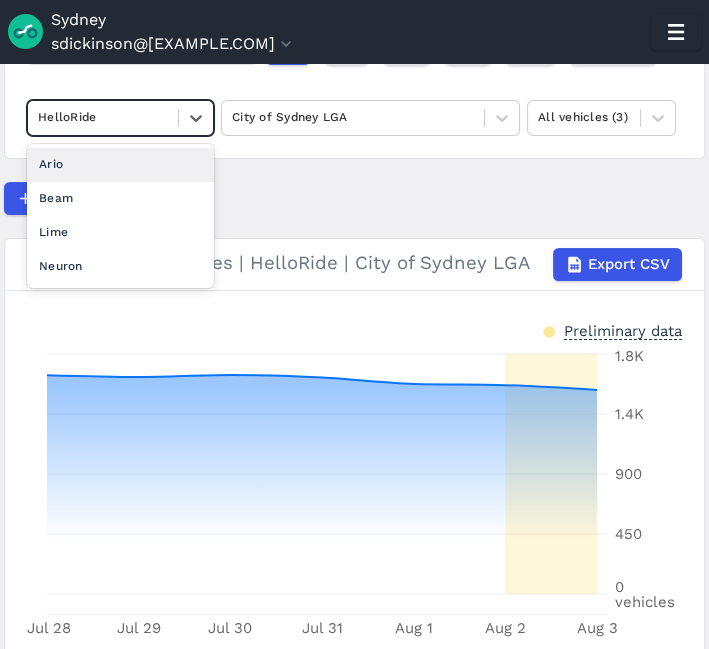 click on "Ario" at bounding box center [120, 165] 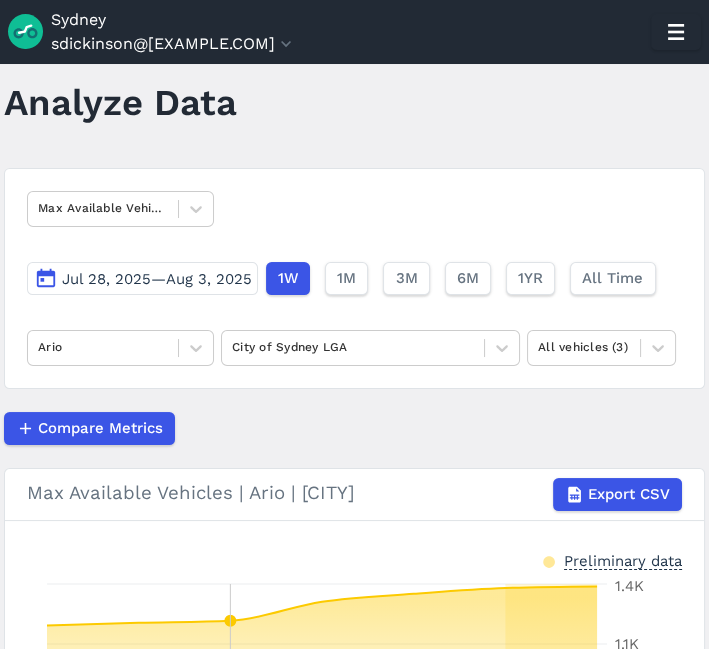 scroll, scrollTop: 32, scrollLeft: 0, axis: vertical 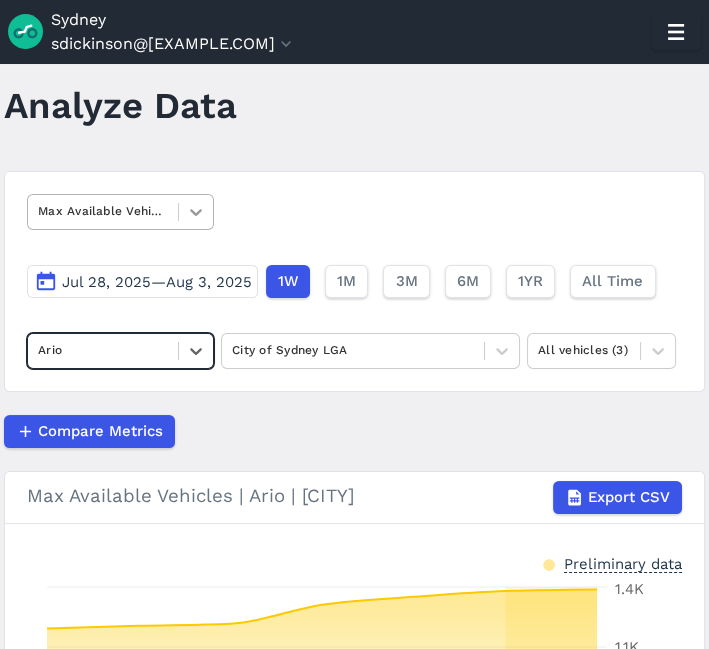 click 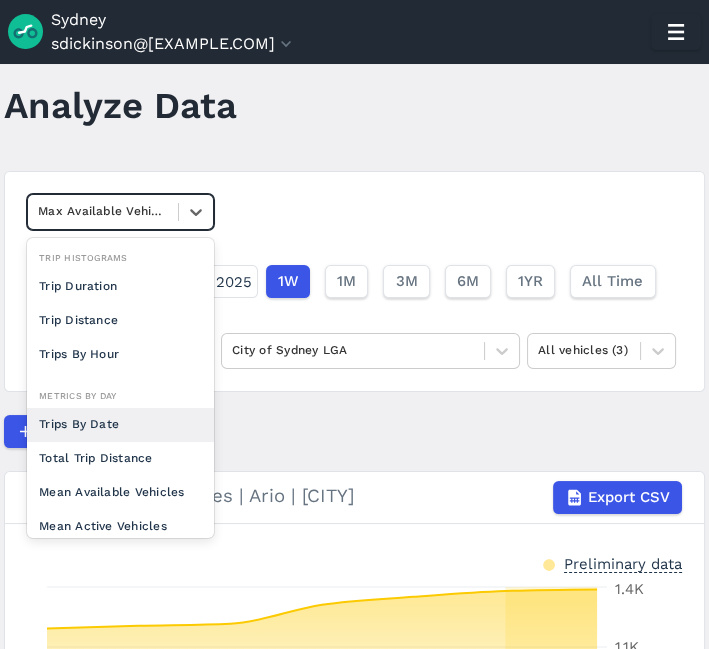 click on "Trips By Date" at bounding box center [120, 425] 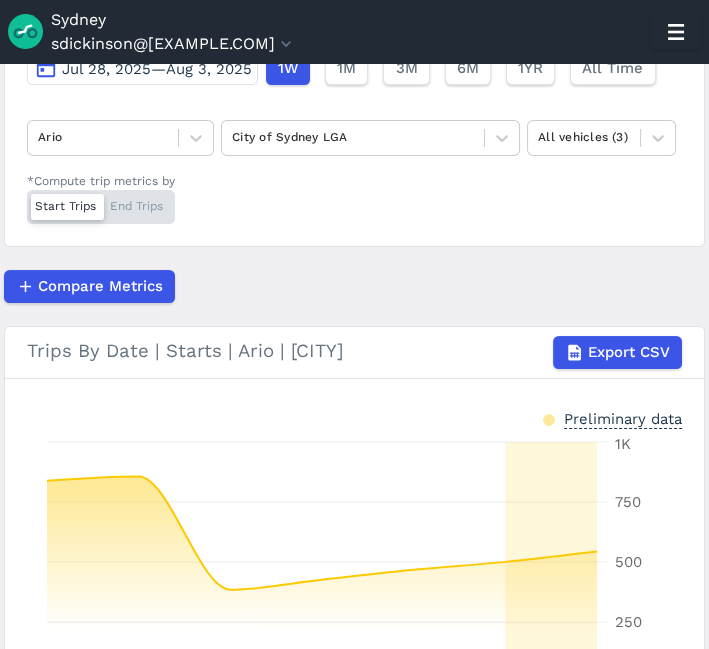 scroll, scrollTop: 243, scrollLeft: 0, axis: vertical 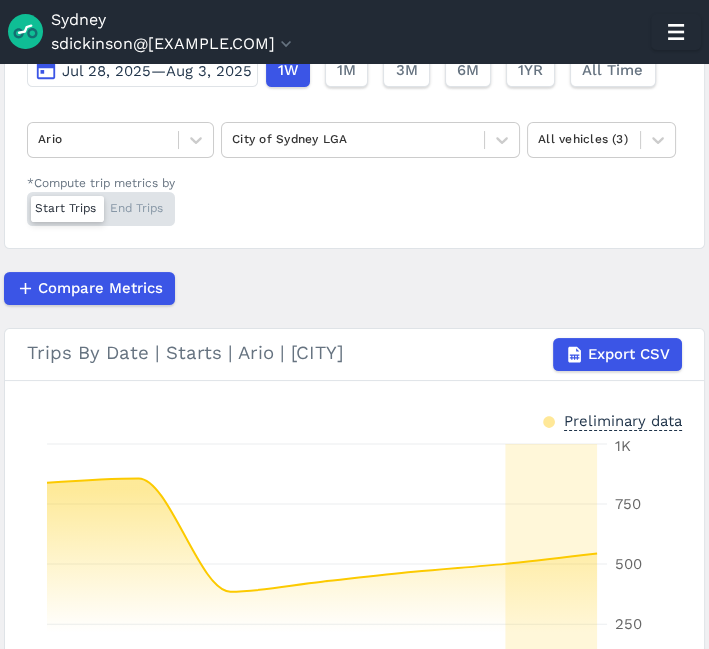 drag, startPoint x: 247, startPoint y: 184, endPoint x: 206, endPoint y: 156, distance: 49.648766 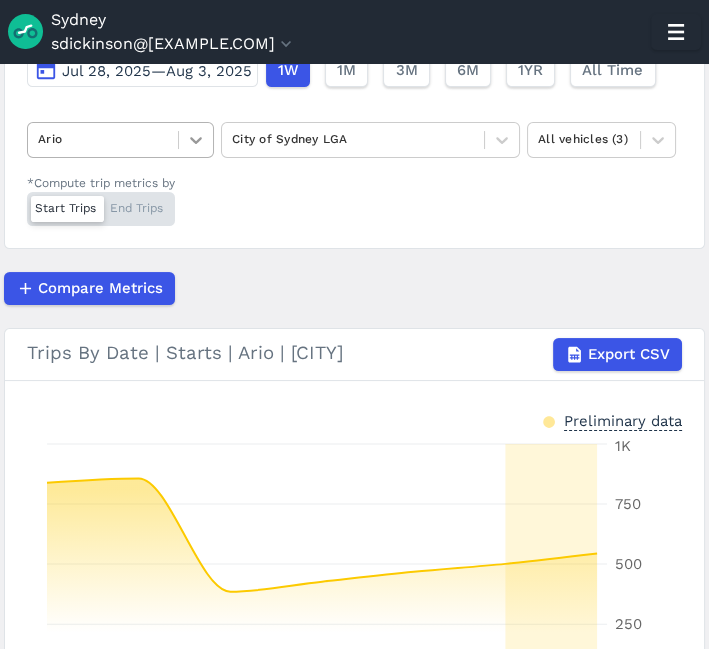 click at bounding box center [196, 140] 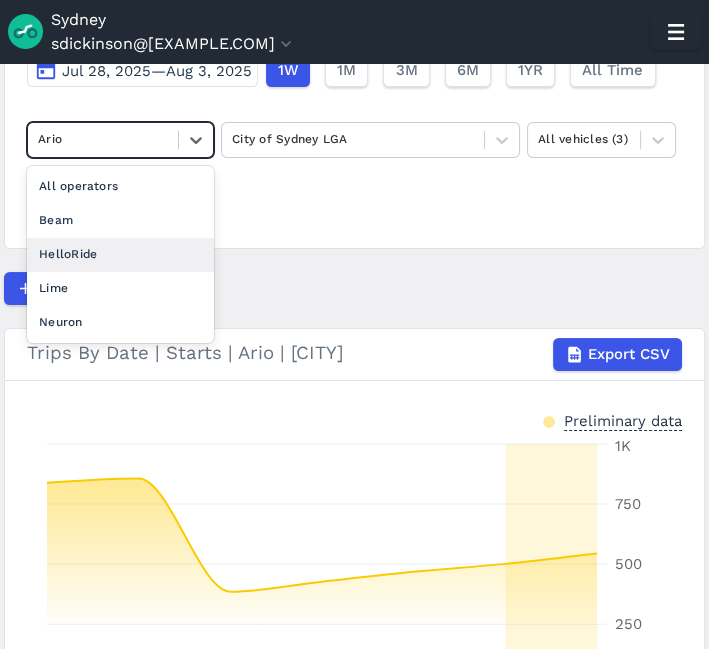 click on "HelloRide" at bounding box center (120, 255) 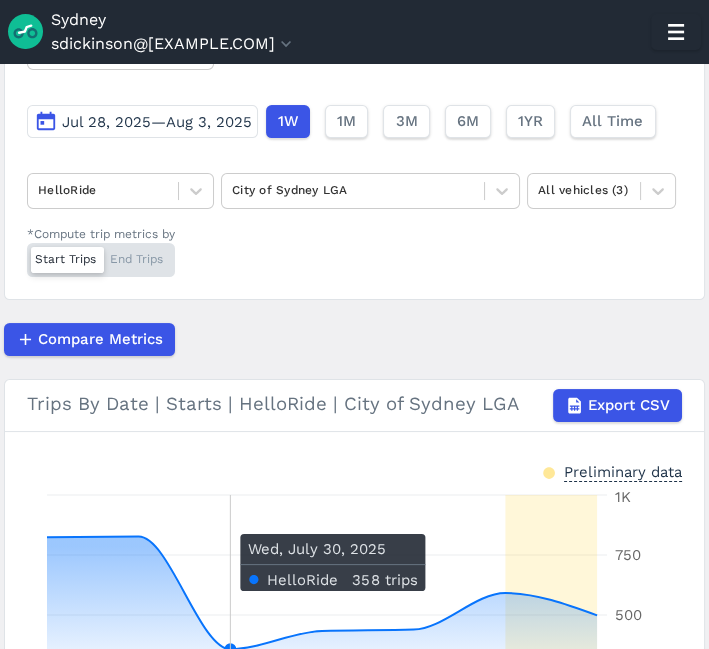 scroll, scrollTop: 191, scrollLeft: 0, axis: vertical 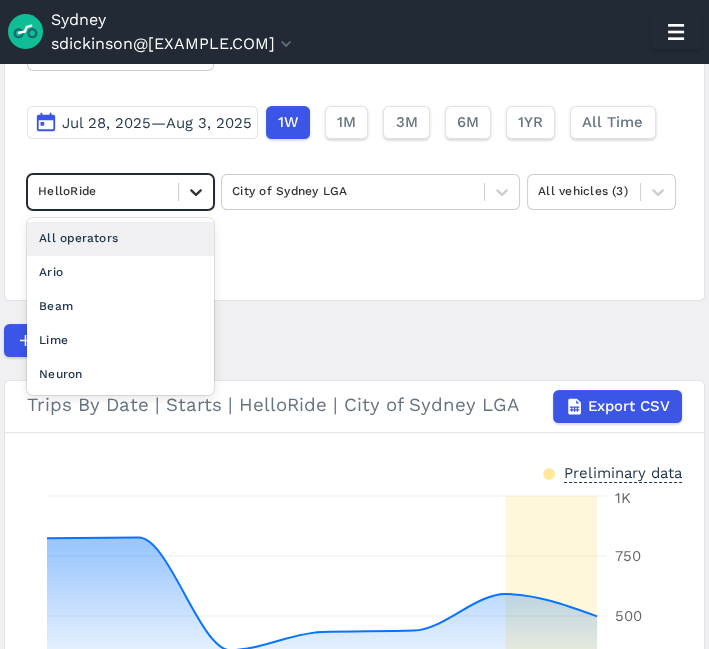 click 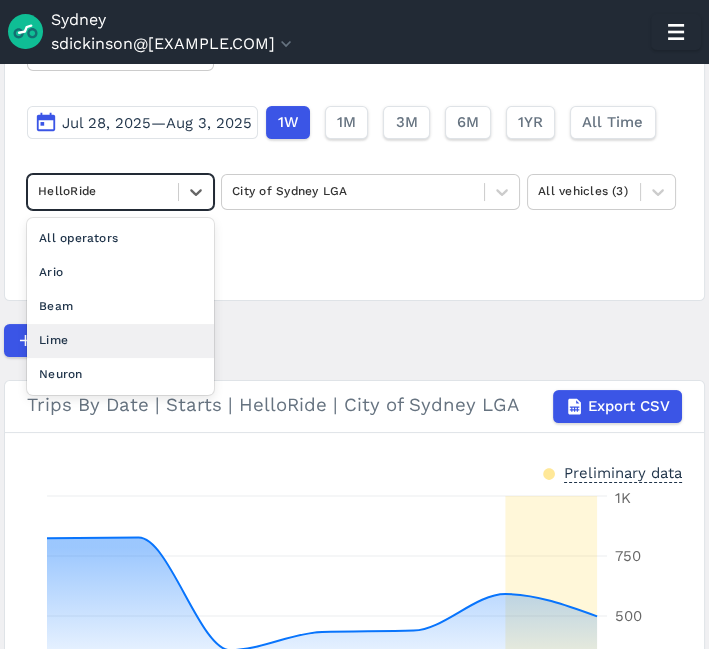 click on "Lime" at bounding box center [120, 341] 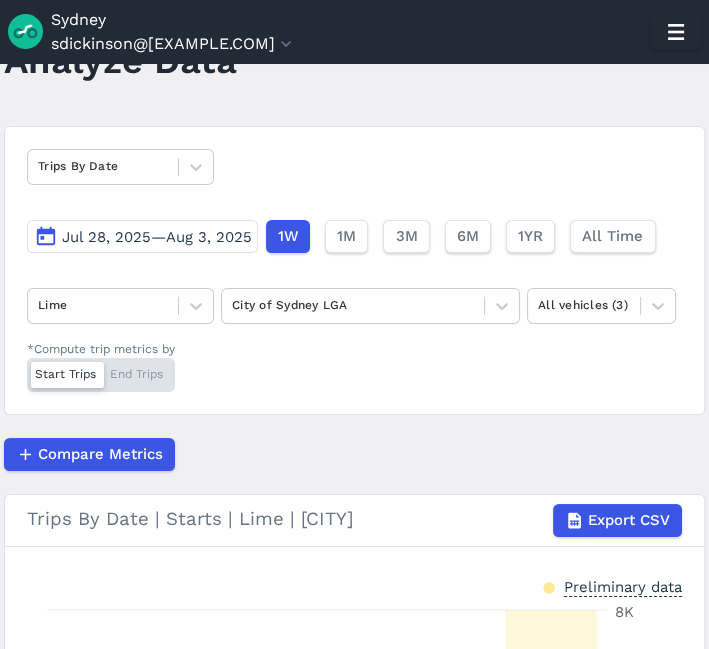 scroll, scrollTop: 77, scrollLeft: 0, axis: vertical 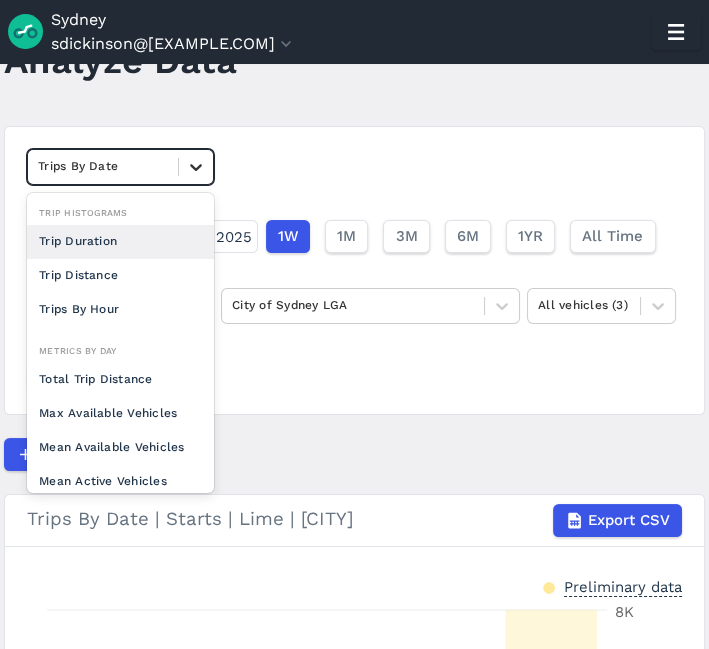 click at bounding box center (196, 167) 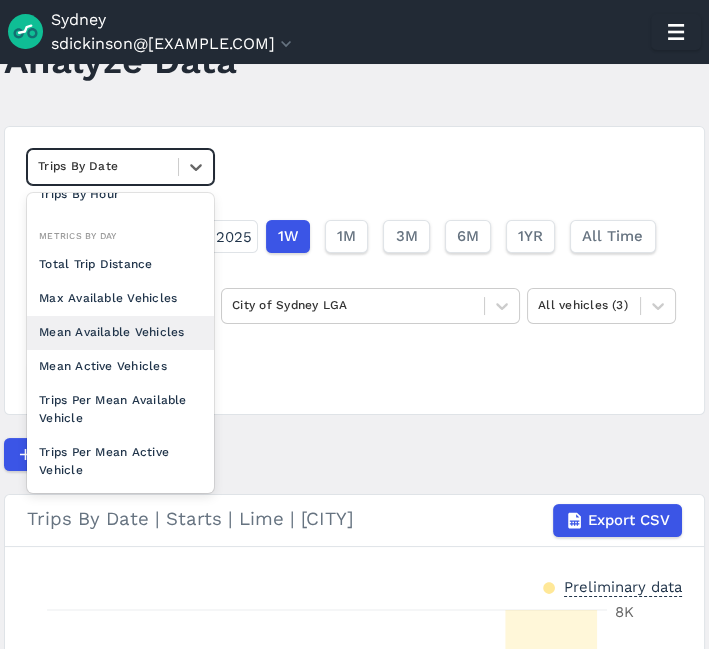 scroll, scrollTop: 154, scrollLeft: 0, axis: vertical 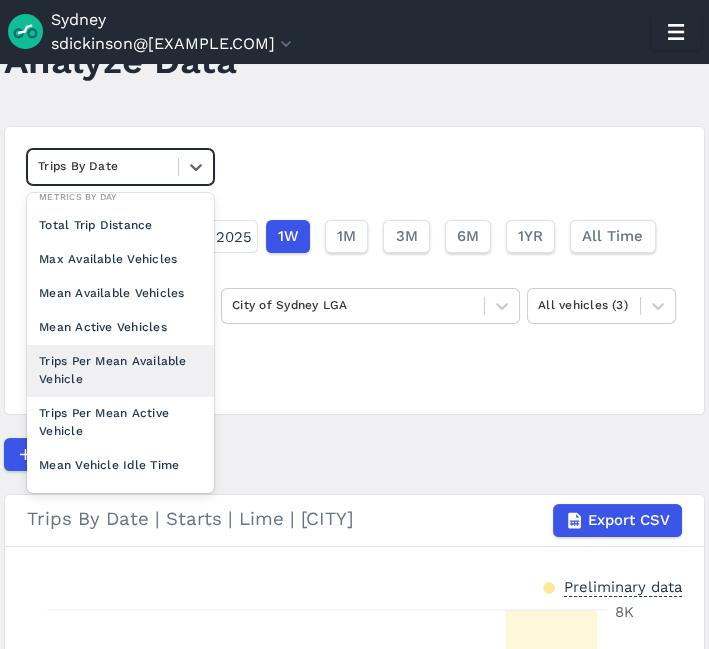 click on "Trips Per Mean Available Vehicle" at bounding box center [120, 371] 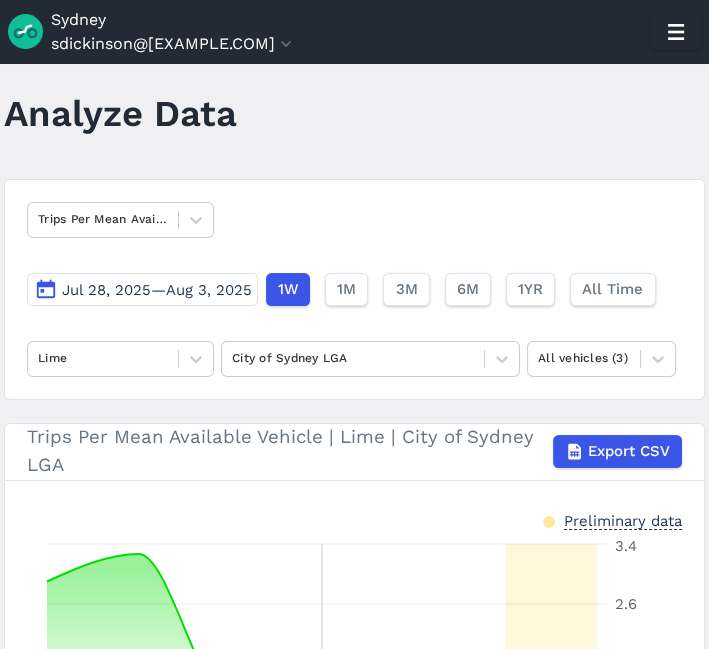 scroll, scrollTop: 23, scrollLeft: 0, axis: vertical 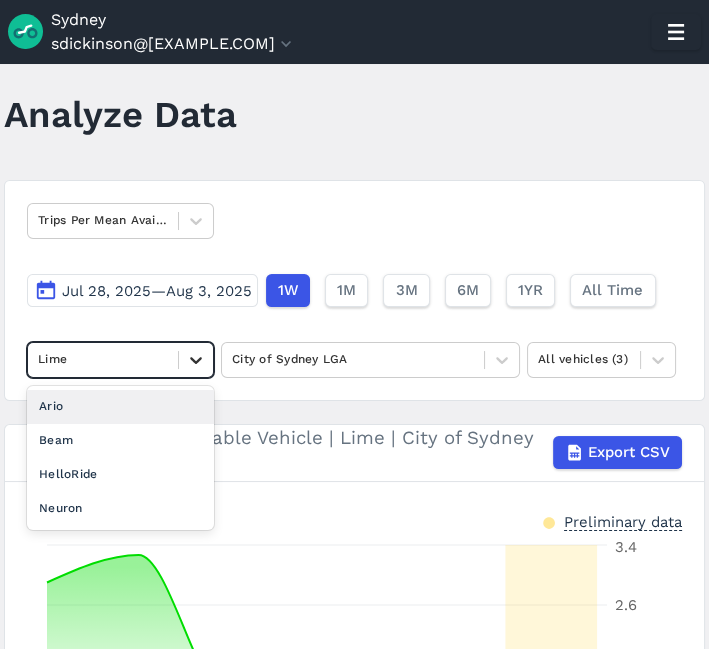 click 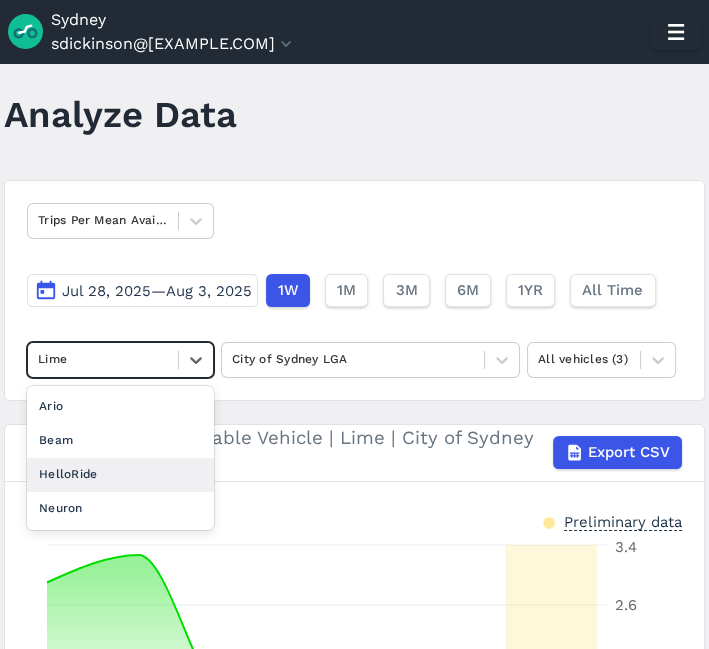 click on "HelloRide" at bounding box center (120, 475) 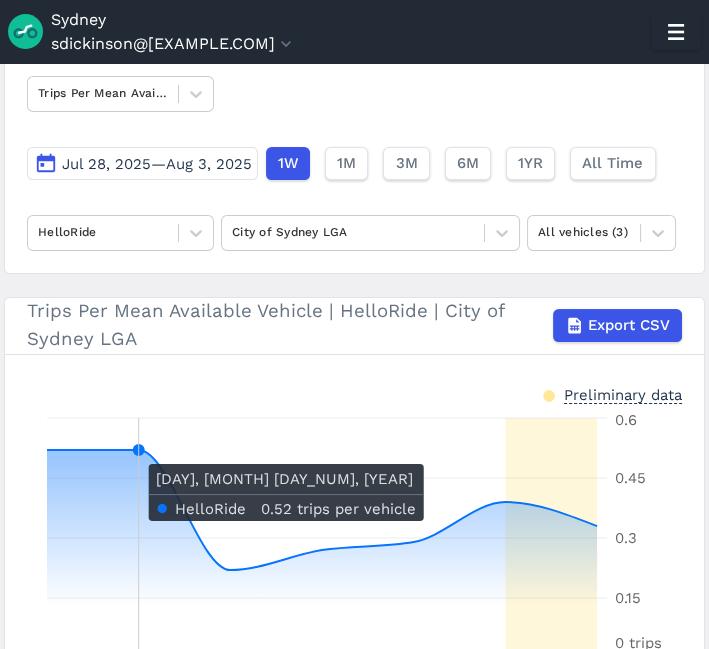 scroll, scrollTop: 148, scrollLeft: 0, axis: vertical 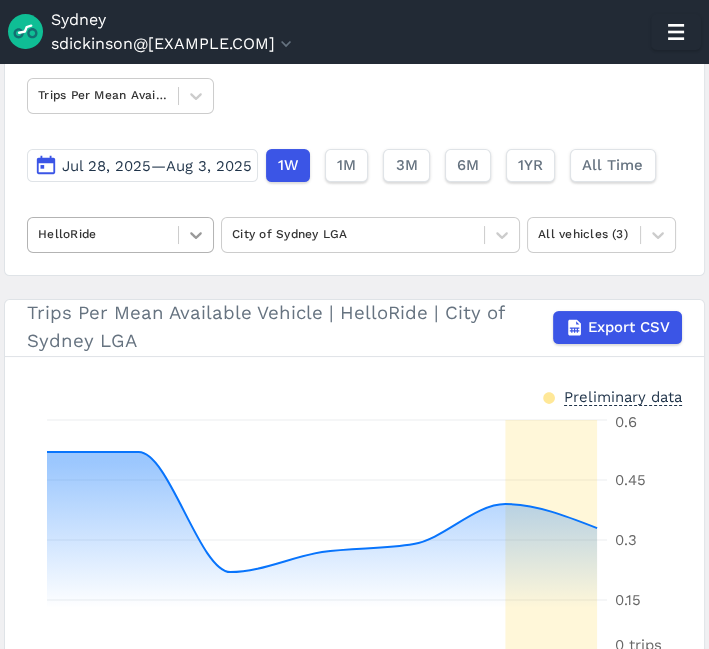 click 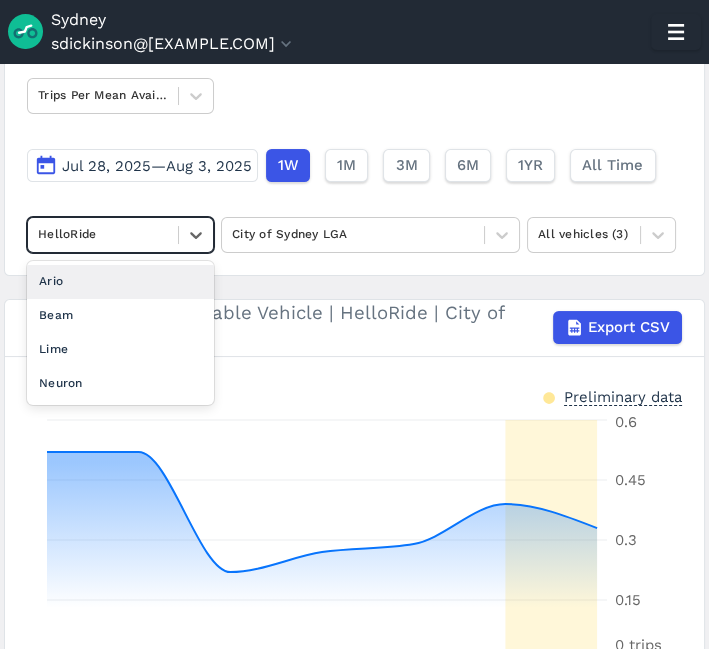 click on "Ario" at bounding box center [120, 282] 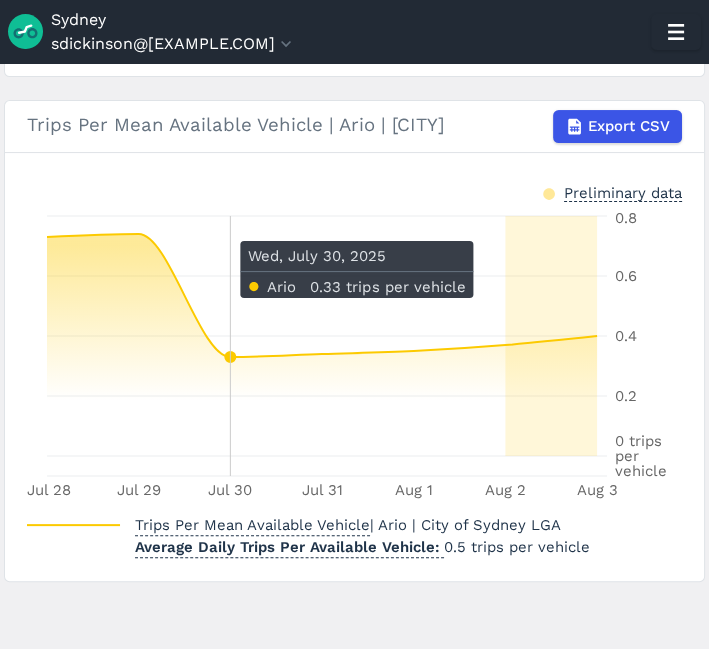 scroll, scrollTop: 0, scrollLeft: 0, axis: both 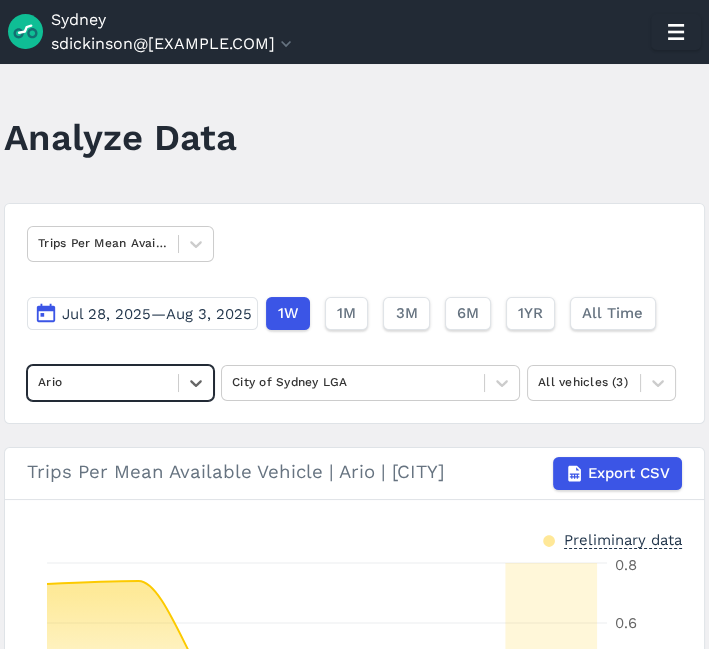 click on "Jul 28, 2025—Aug 3, 2025" at bounding box center (157, 314) 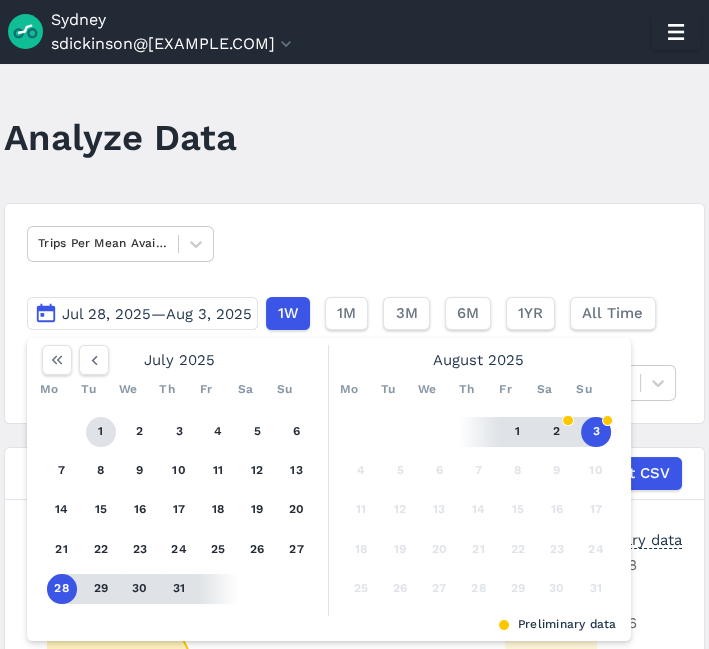 click on "1" at bounding box center [101, 432] 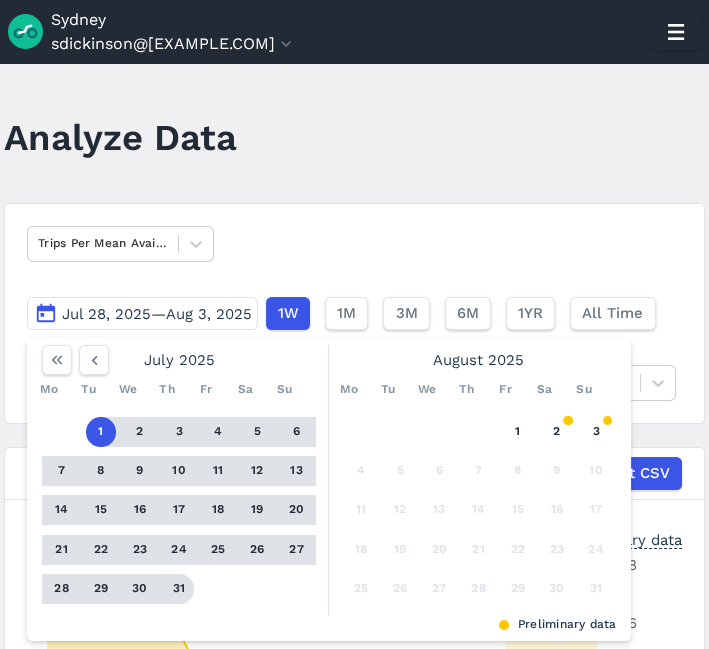 click on "31" at bounding box center (179, 589) 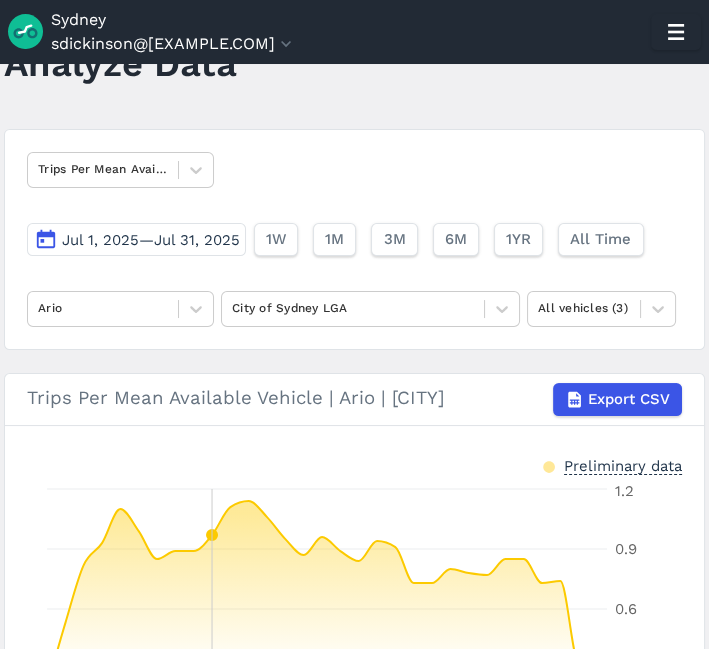 scroll, scrollTop: 73, scrollLeft: 0, axis: vertical 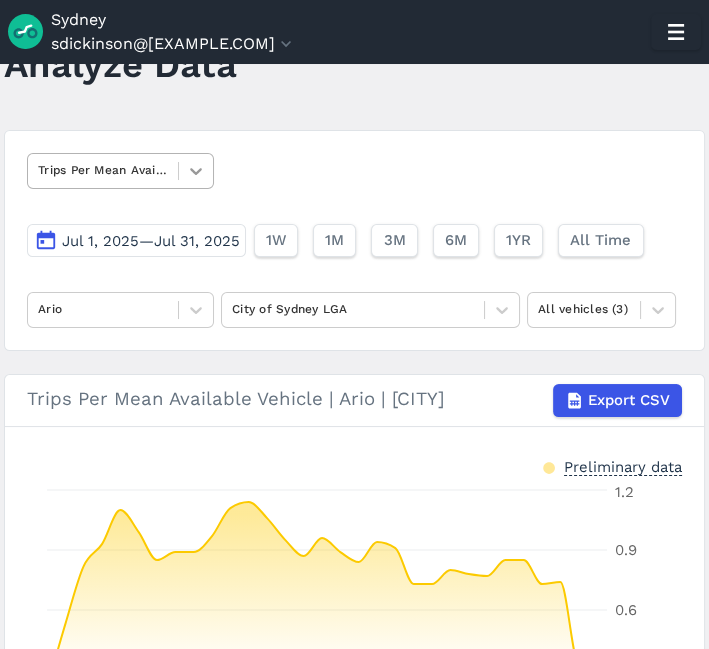 click 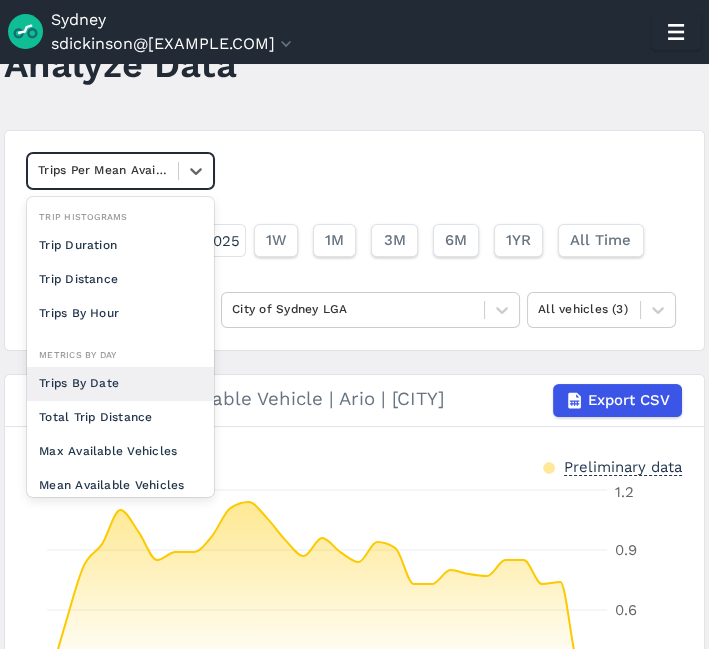 click on "Trips By Date" at bounding box center (120, 384) 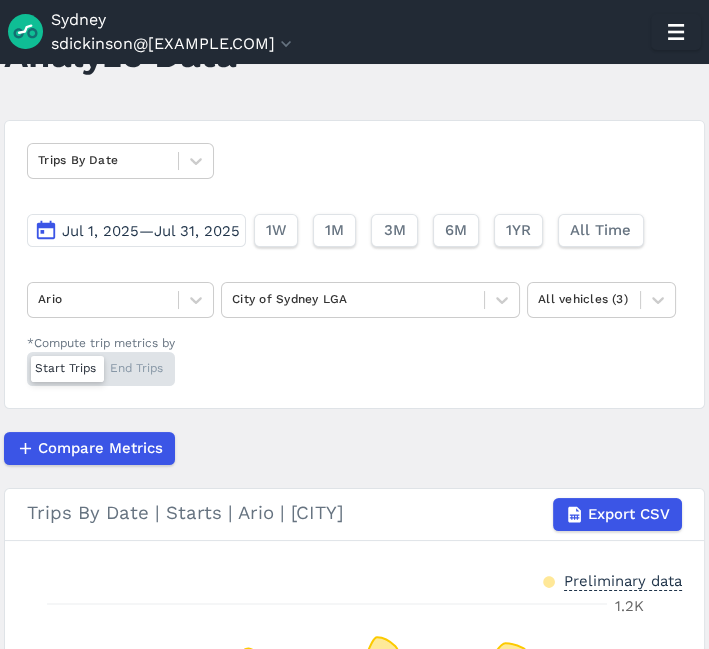 scroll, scrollTop: 88, scrollLeft: 0, axis: vertical 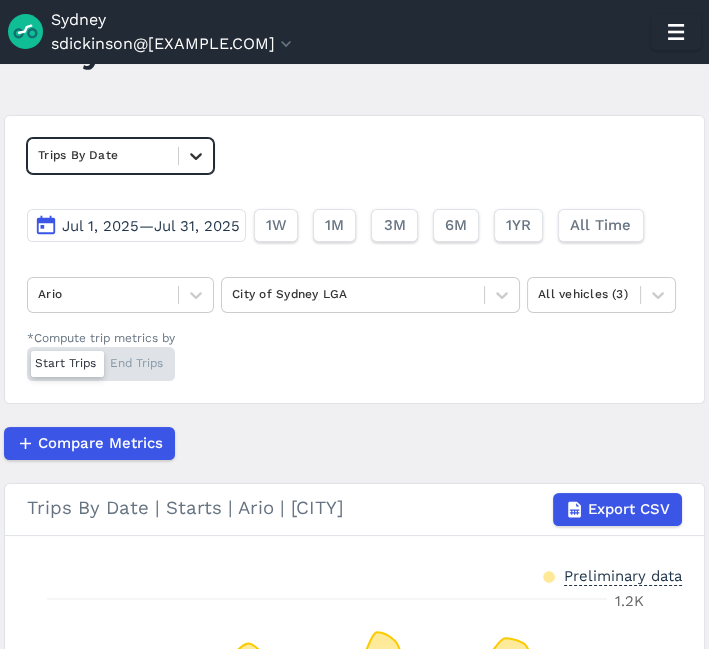 click 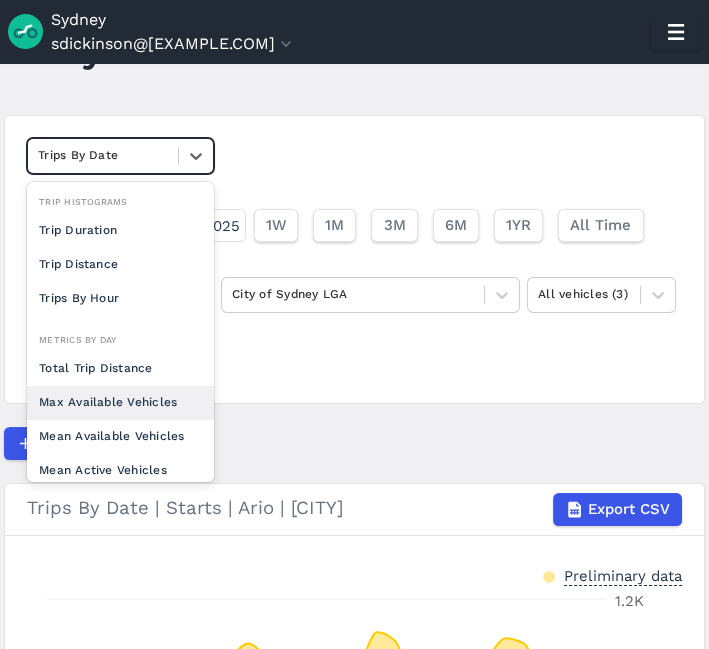 click on "Max Available Vehicles" at bounding box center (120, 403) 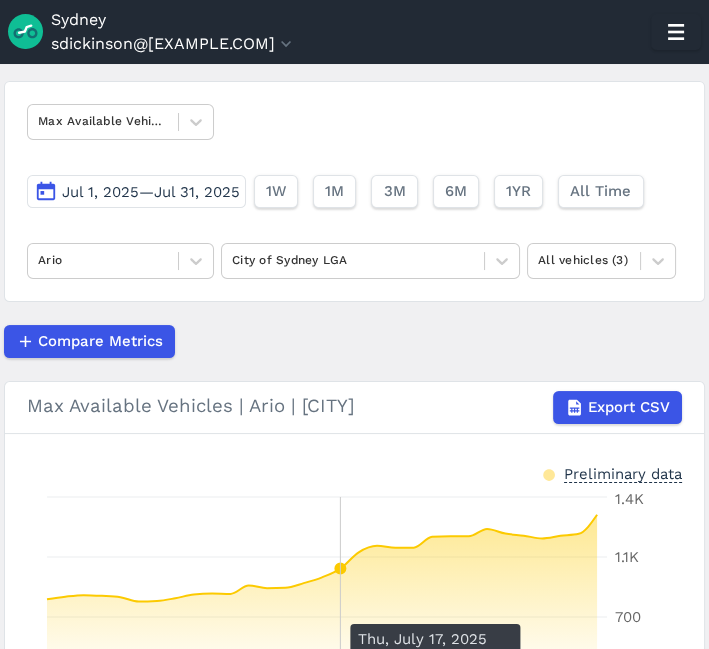scroll, scrollTop: 117, scrollLeft: 0, axis: vertical 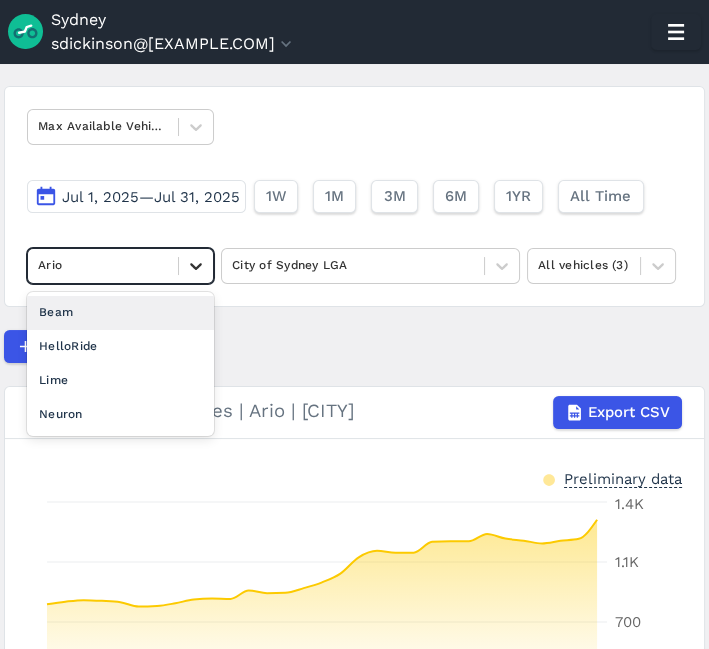 click 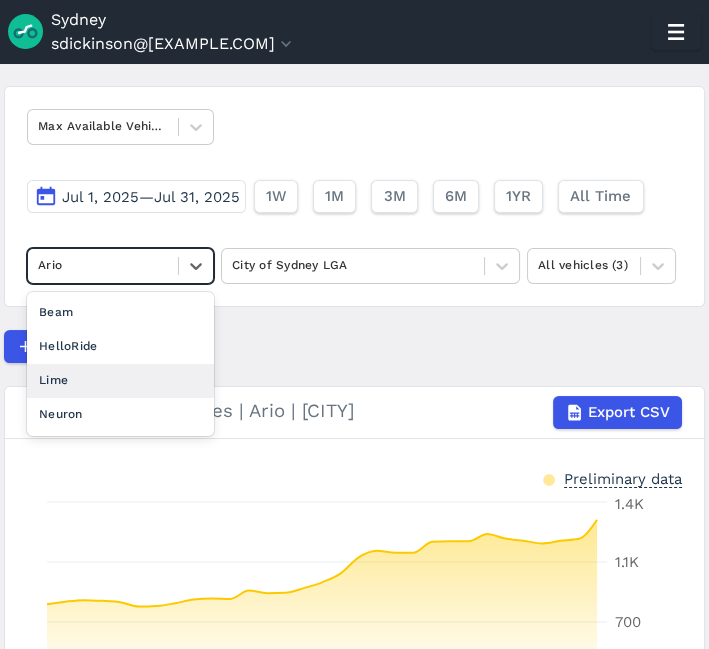 click on "Lime" at bounding box center (120, 381) 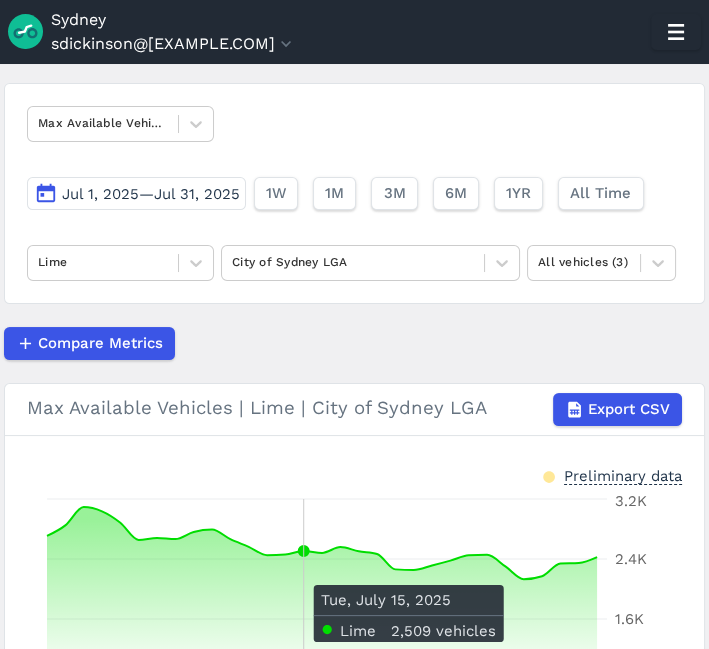 scroll, scrollTop: 100, scrollLeft: 0, axis: vertical 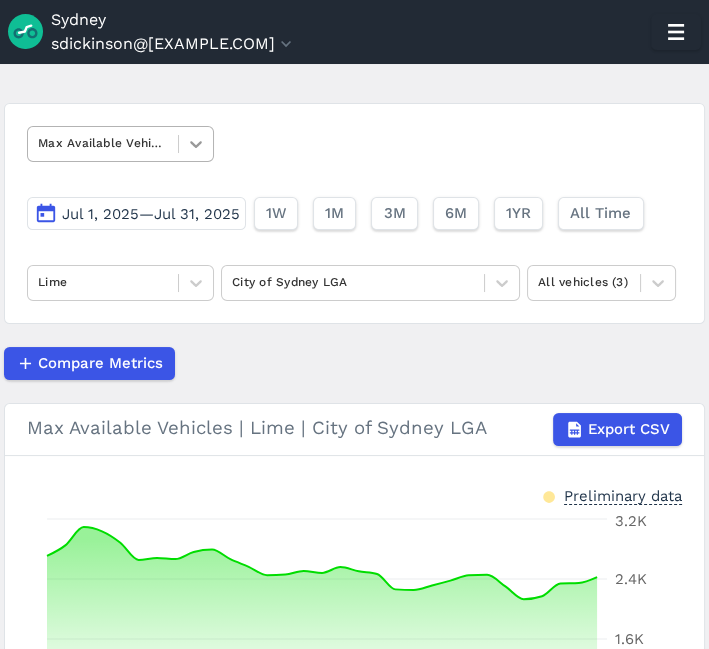 click at bounding box center [196, 144] 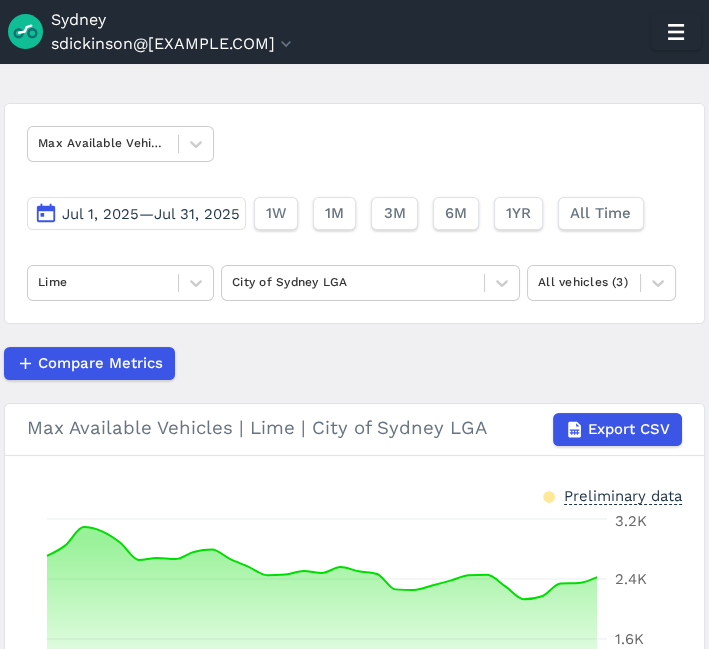 click on "Max Available Vehicles Jul 1, 2025—Jul 31, 2025 1W 1M 3M 6M 1YR All Time Lime City of Sydney LGA All vehicles (3)" at bounding box center [355, 213] 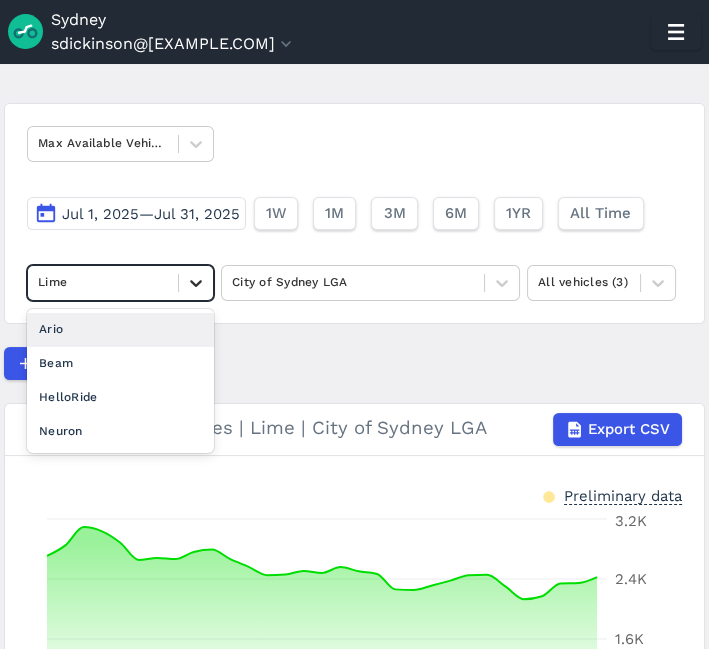 click 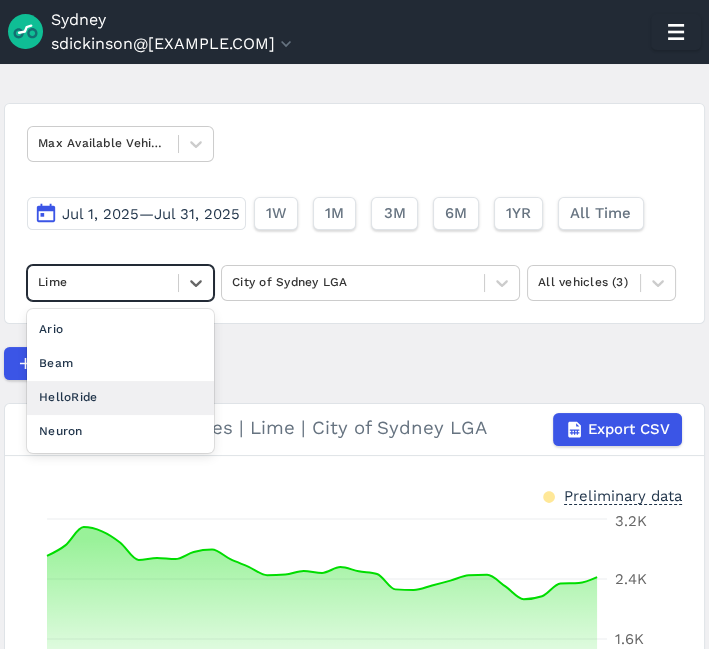 click on "HelloRide" at bounding box center (120, 398) 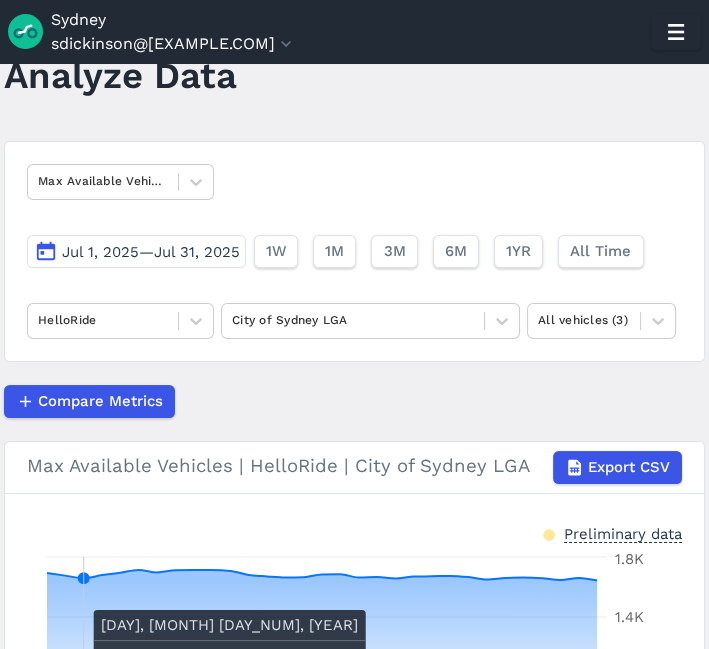 scroll, scrollTop: 37, scrollLeft: 0, axis: vertical 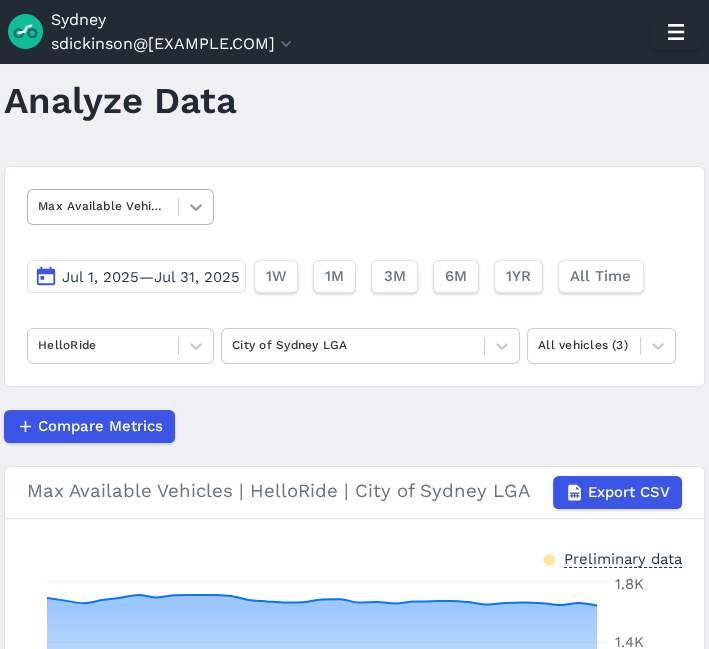 click 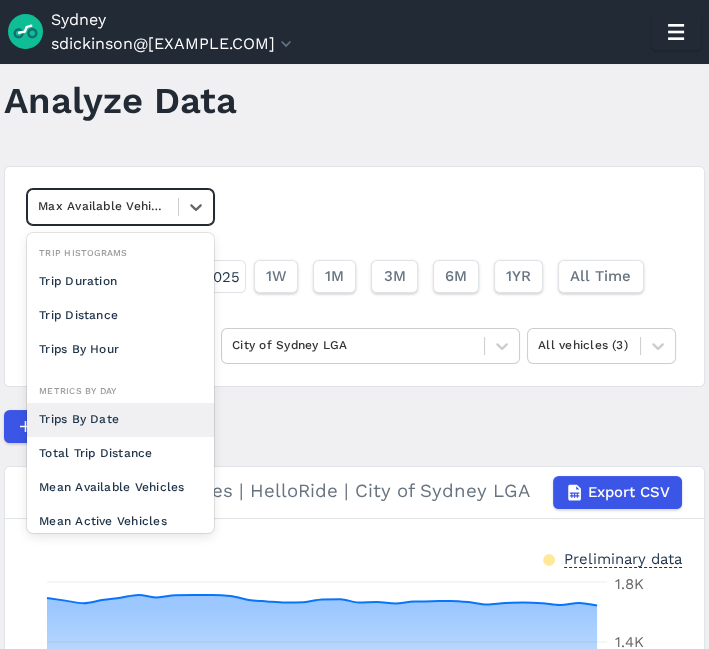 click on "Trips By Date" at bounding box center [120, 420] 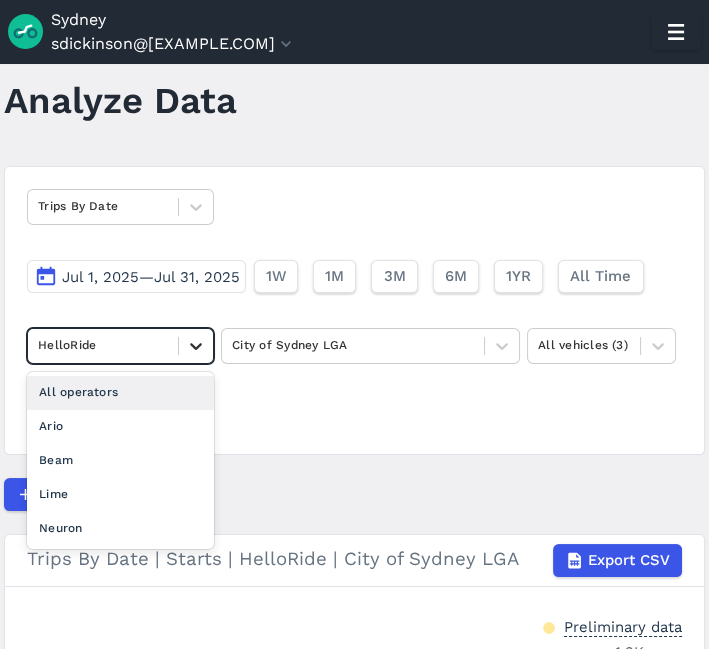 click 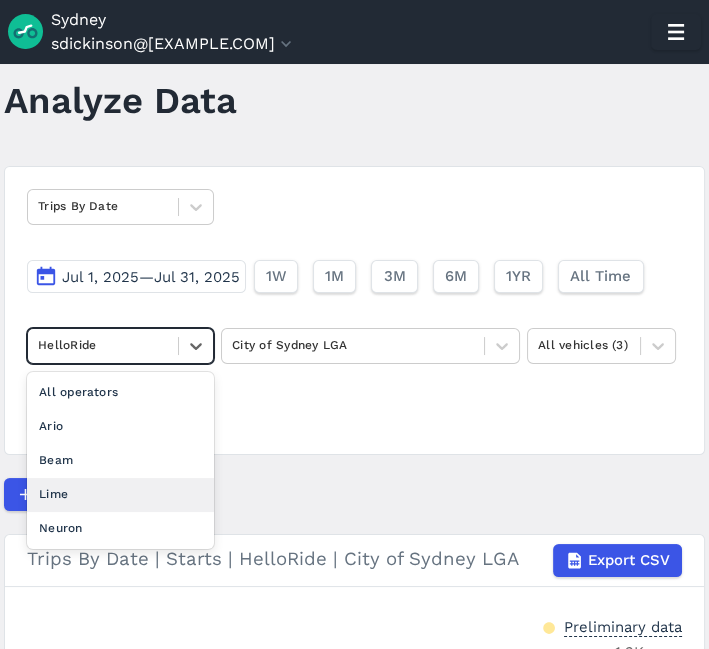 click on "Lime" at bounding box center [120, 495] 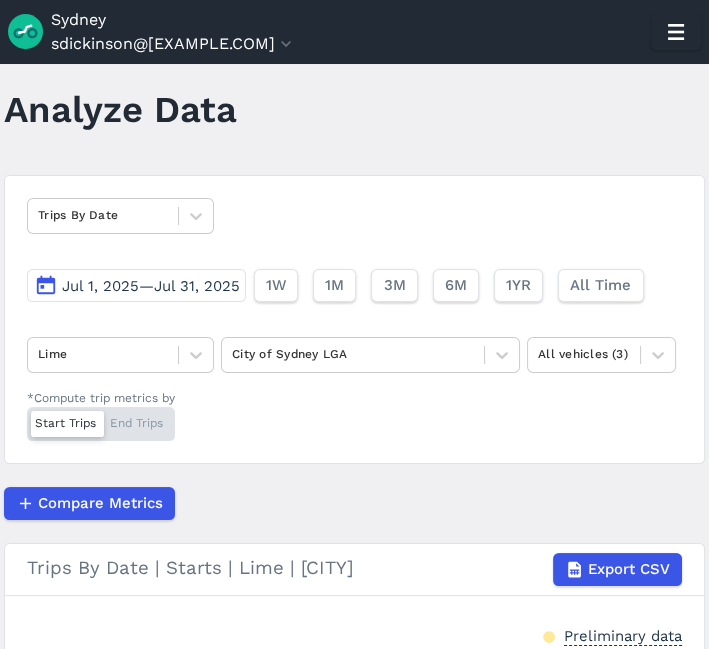 scroll, scrollTop: 20, scrollLeft: 0, axis: vertical 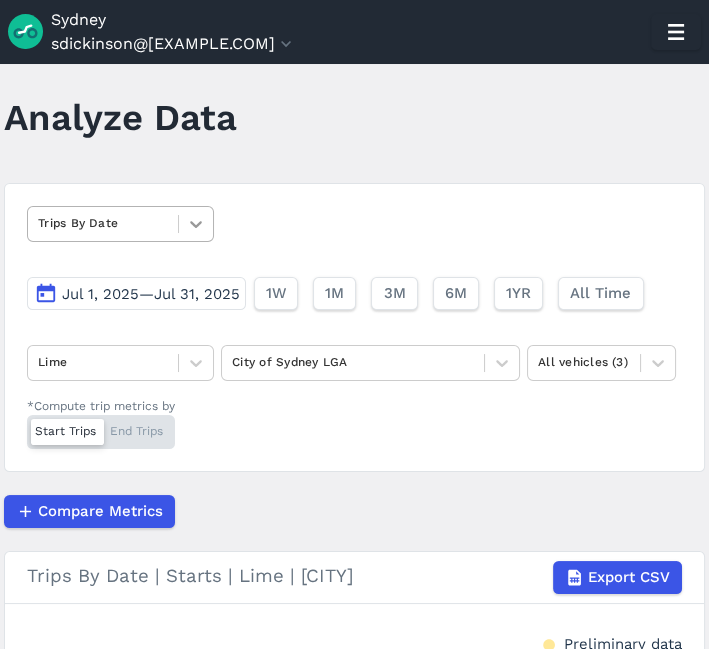 click 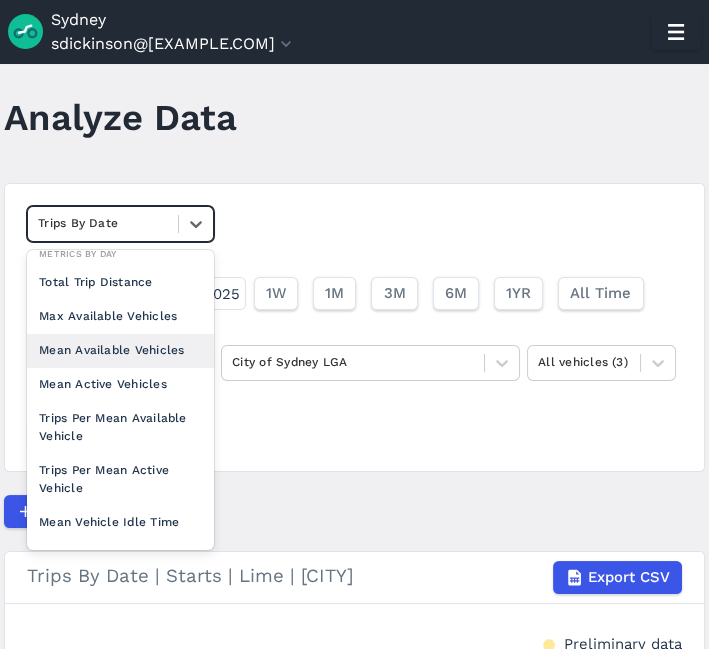 scroll, scrollTop: 154, scrollLeft: 0, axis: vertical 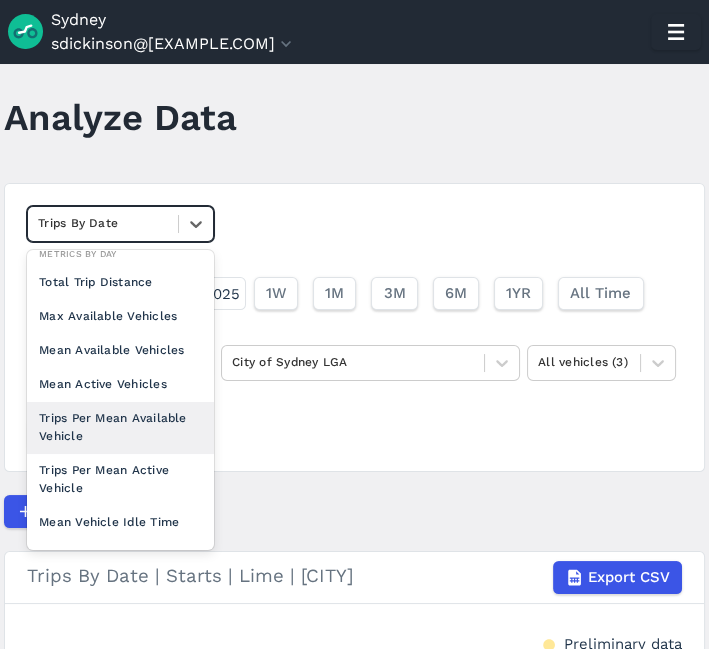 click on "Trips Per Mean Available Vehicle" at bounding box center (120, 428) 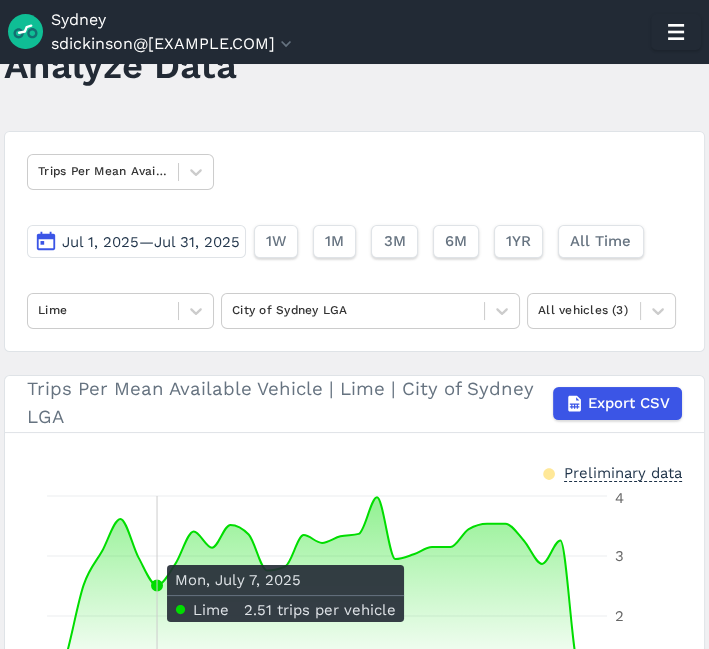 scroll, scrollTop: 71, scrollLeft: 0, axis: vertical 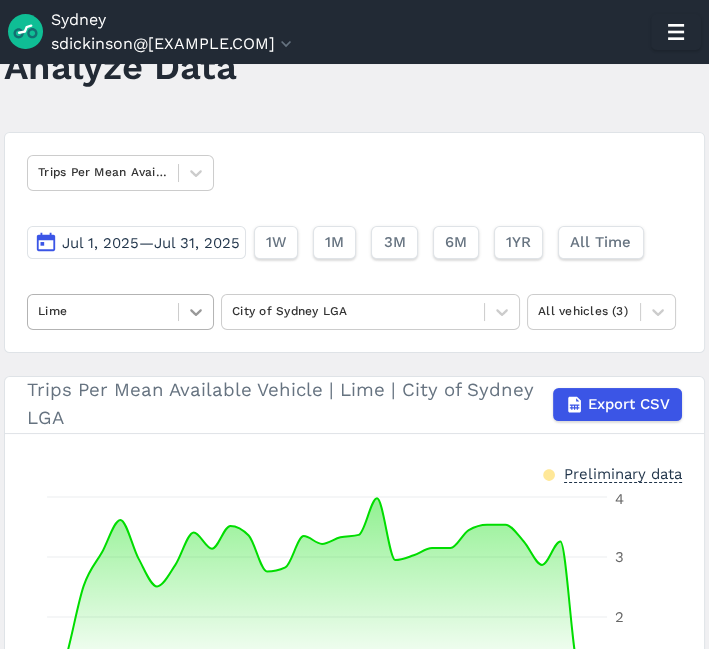 click 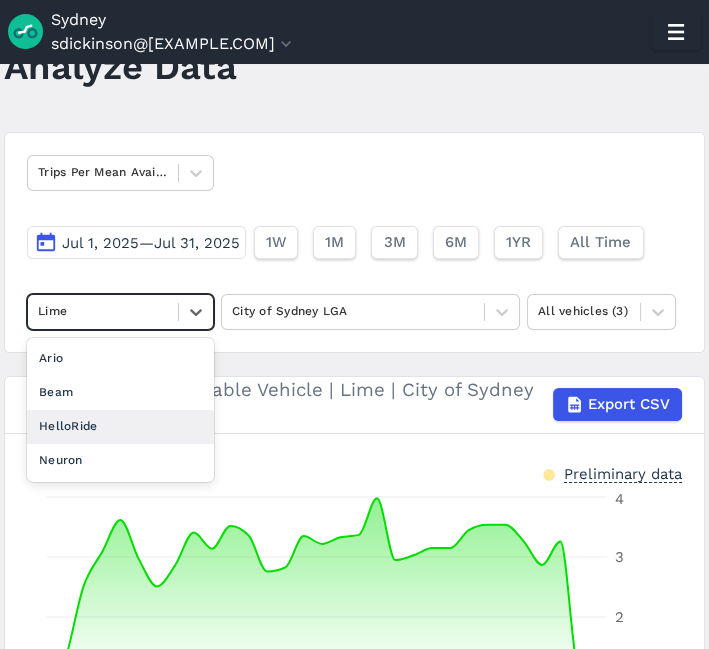 click on "HelloRide" at bounding box center [120, 427] 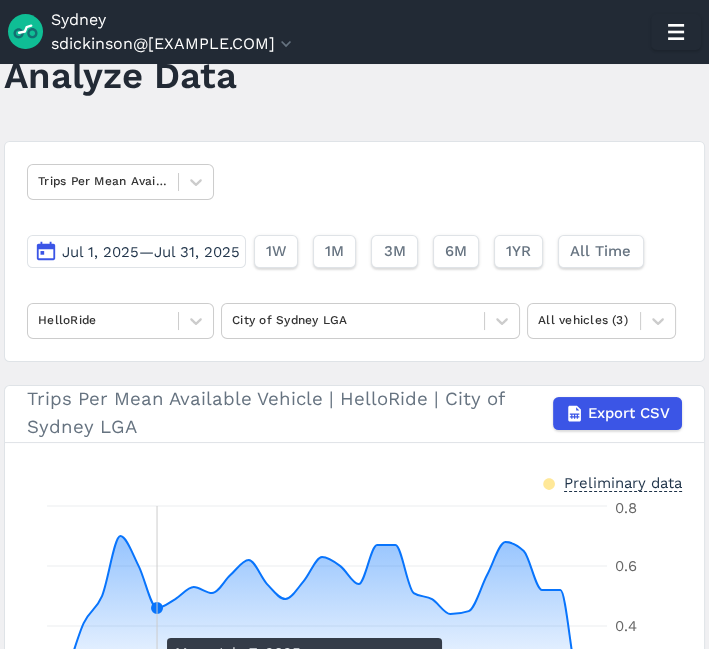 scroll, scrollTop: 0, scrollLeft: 0, axis: both 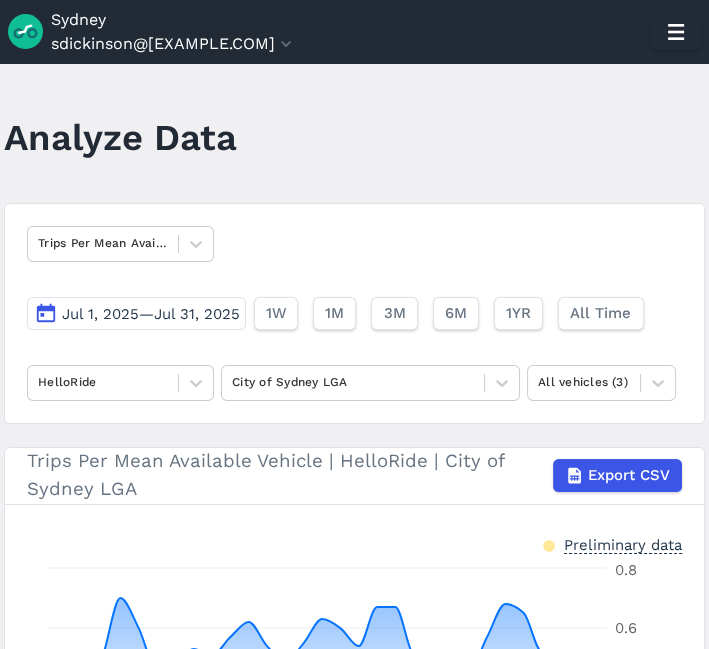 click on "Trips Per Mean Available Vehicle Jul 1, 2025—Jul 31, 2025 1W 1M 3M 6M 1YR All Time HelloRide City of Sydney LGA All vehicles (3)" at bounding box center [355, 313] 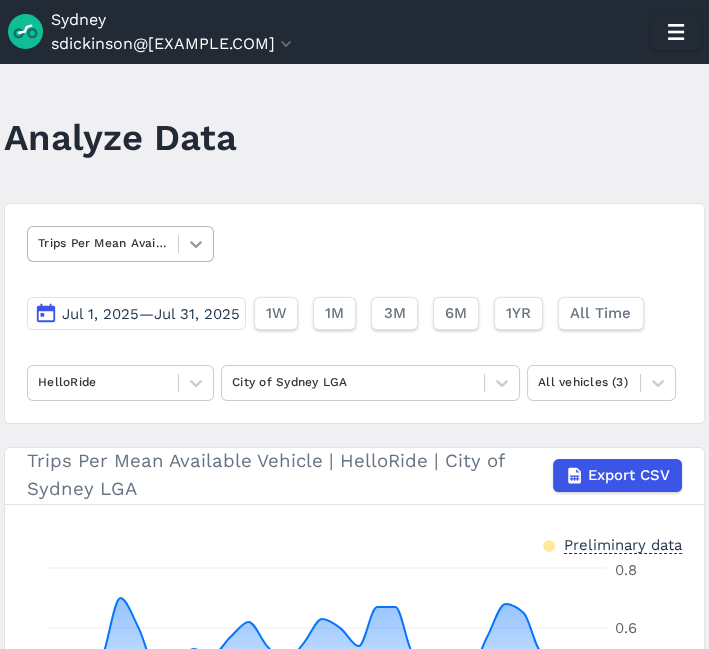click at bounding box center (196, 244) 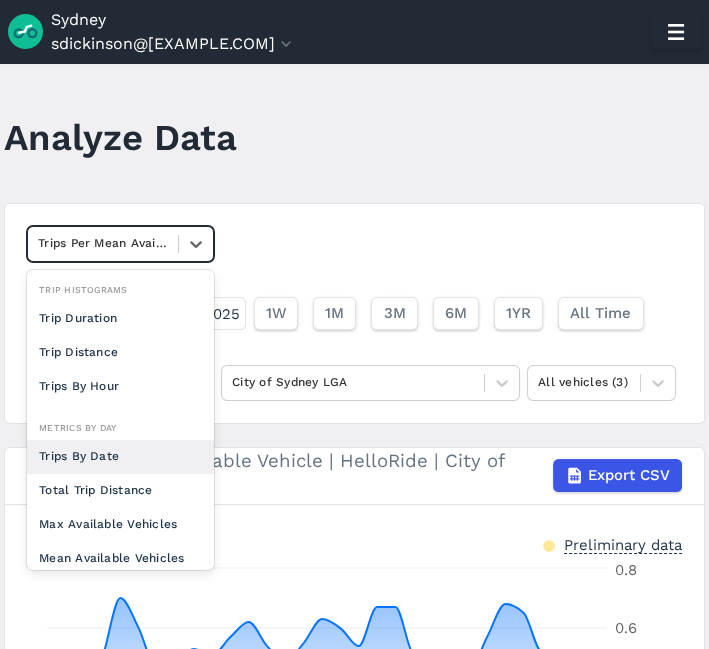click on "Trips By Date" at bounding box center [120, 457] 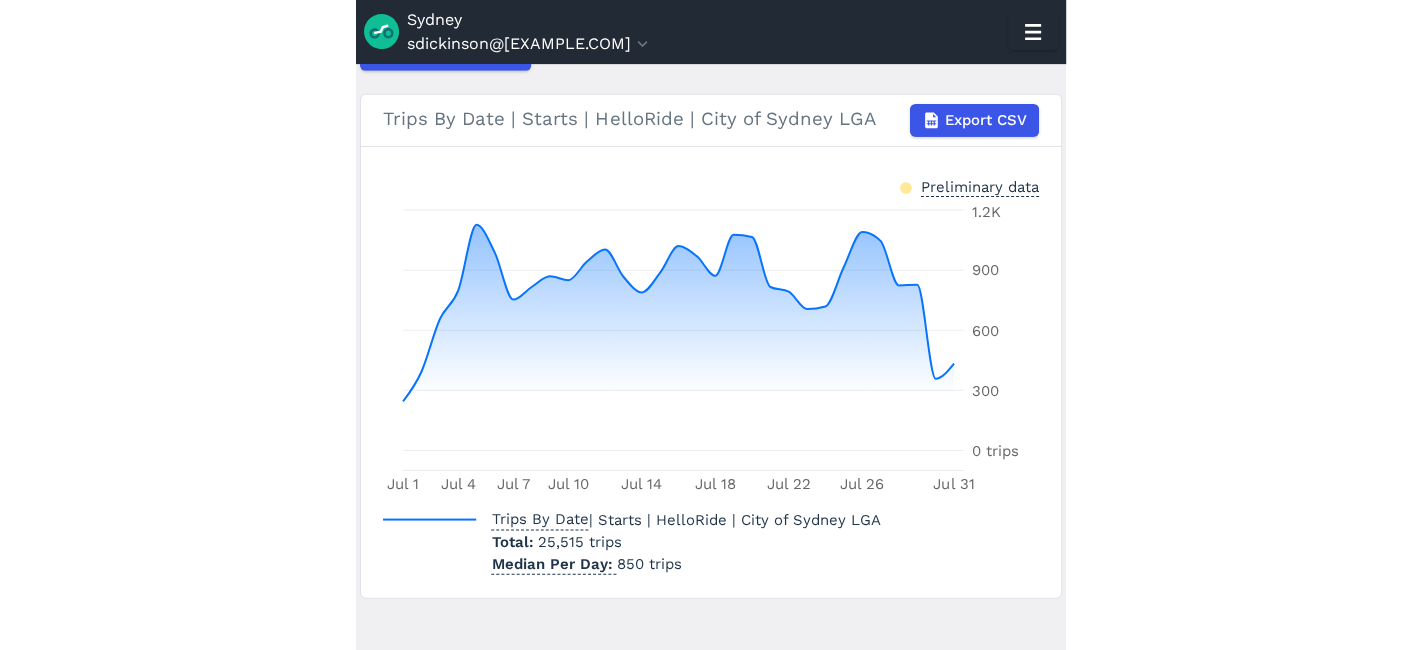 scroll, scrollTop: 479, scrollLeft: 0, axis: vertical 